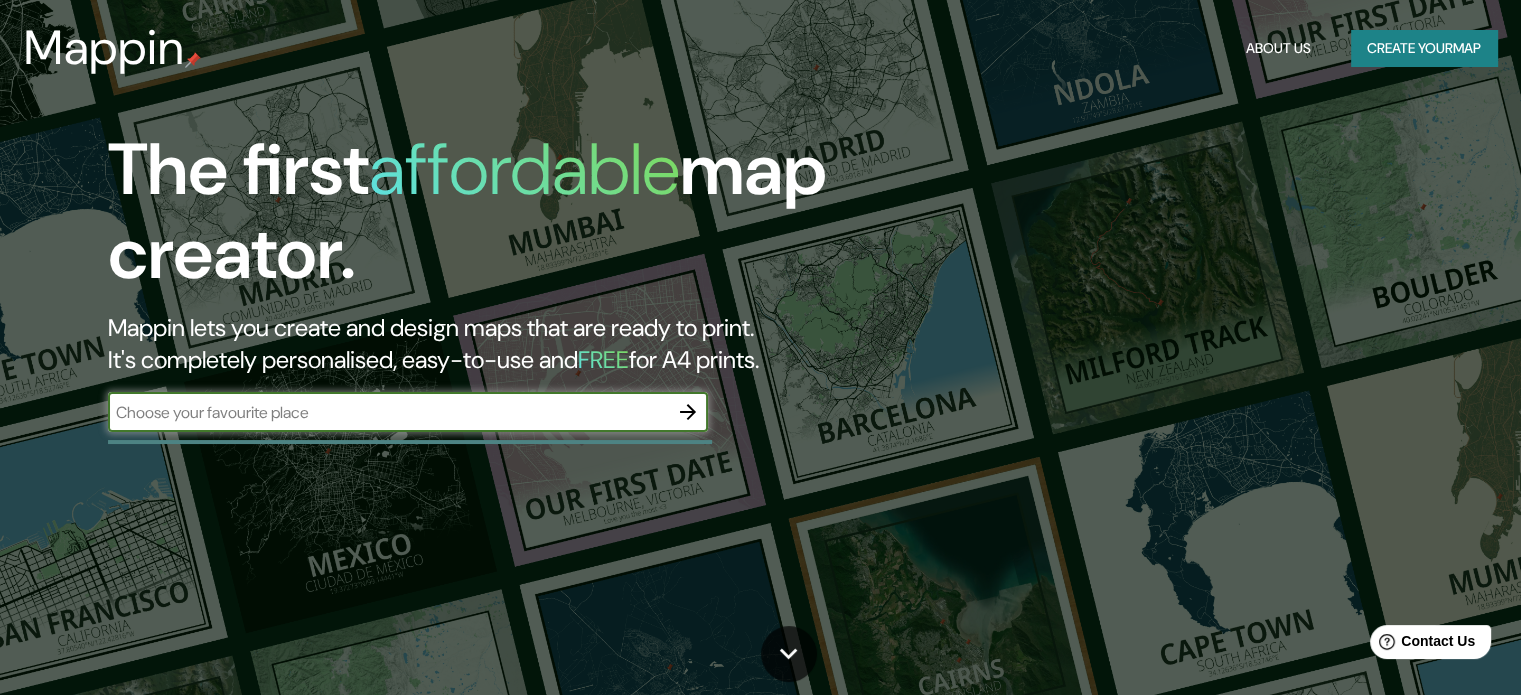 scroll, scrollTop: 0, scrollLeft: 0, axis: both 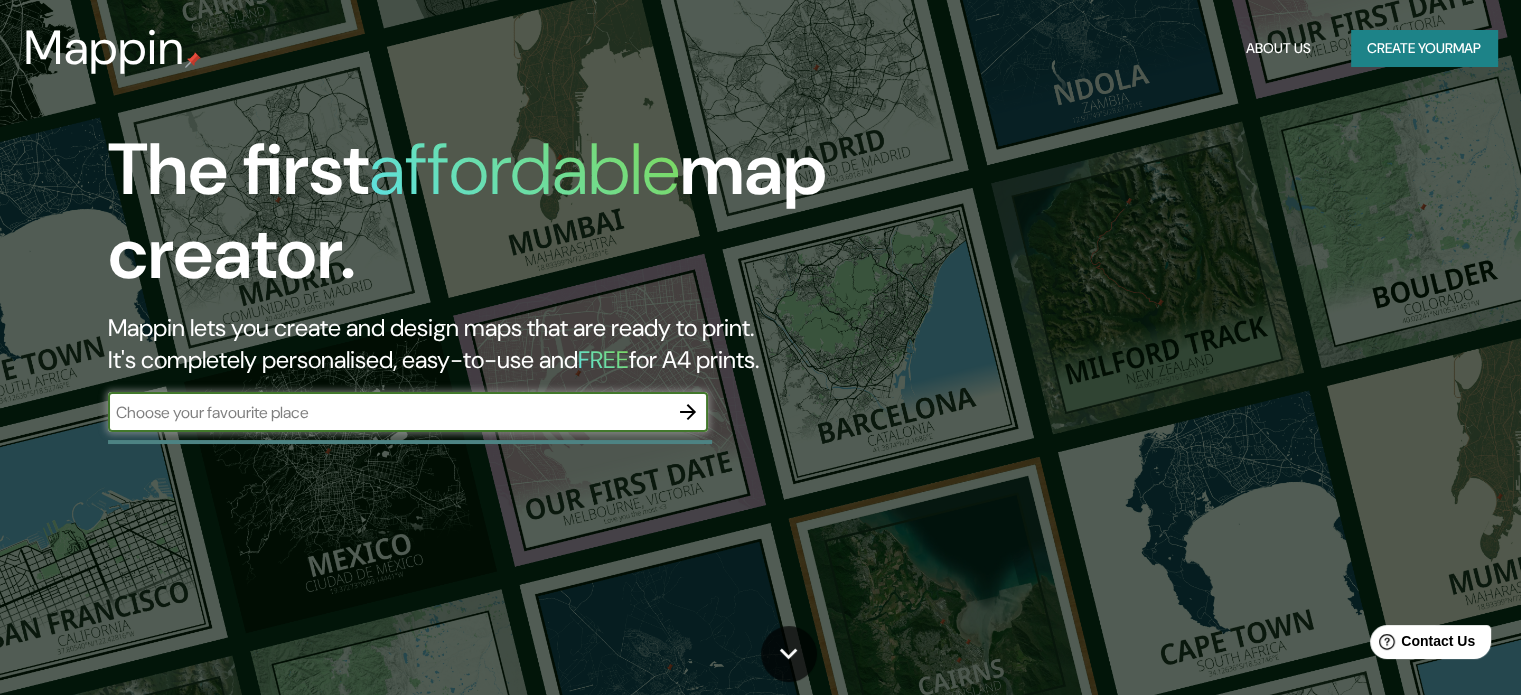 click at bounding box center (388, 412) 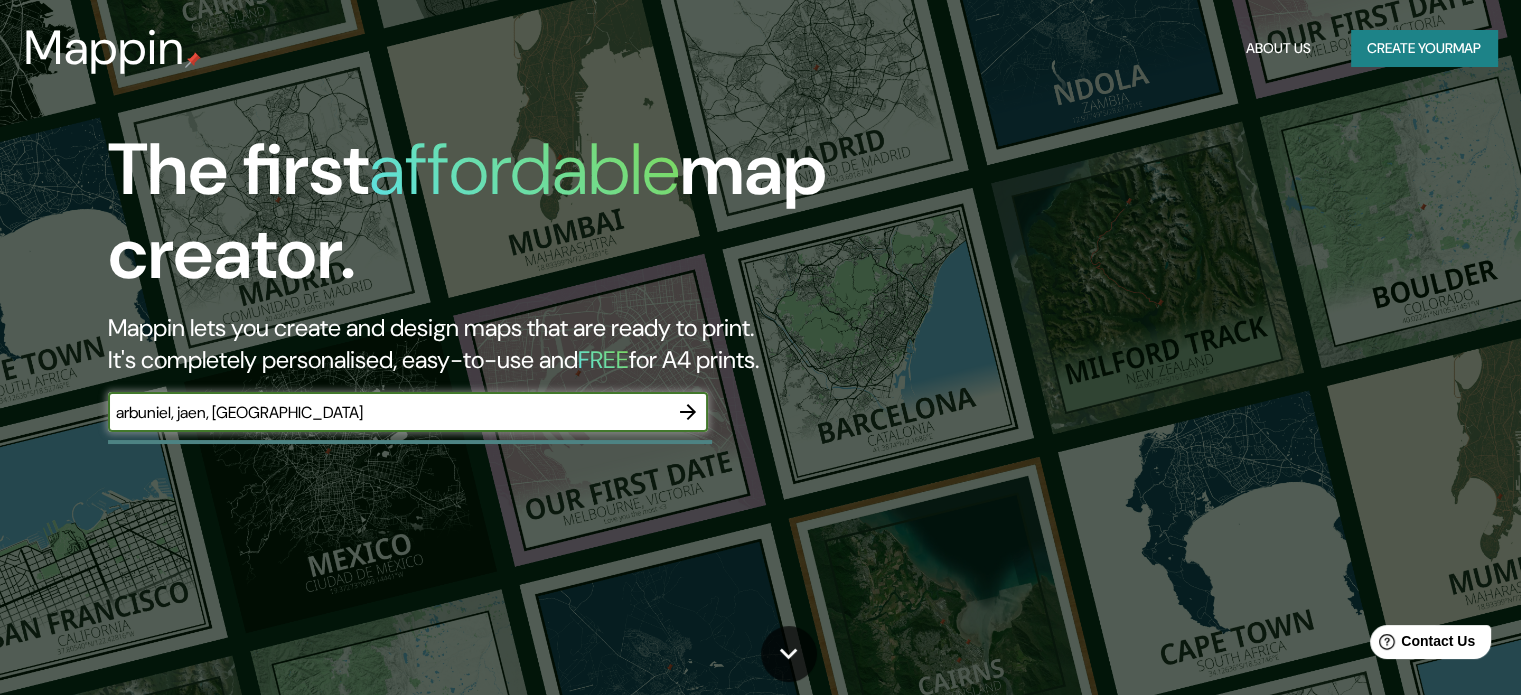 type on "arbuniel, jaen, [GEOGRAPHIC_DATA]" 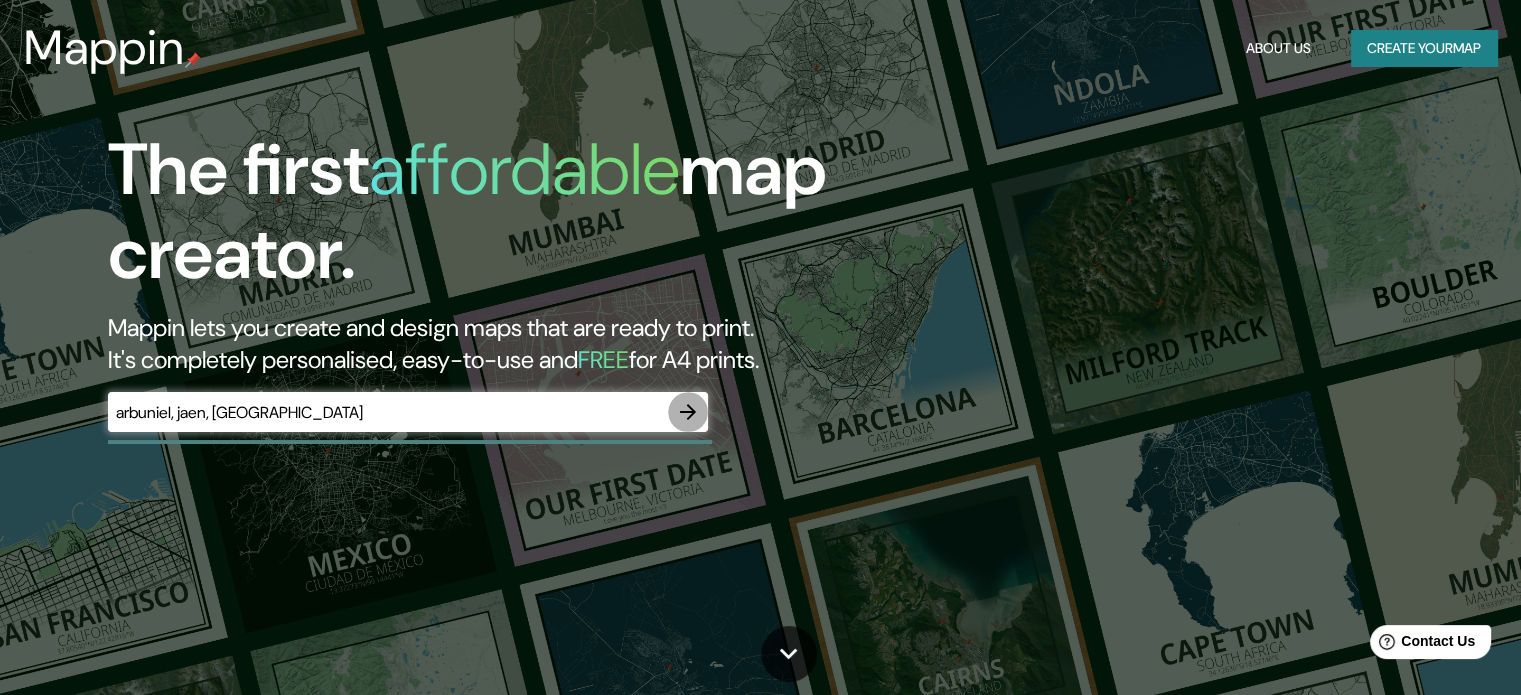 click 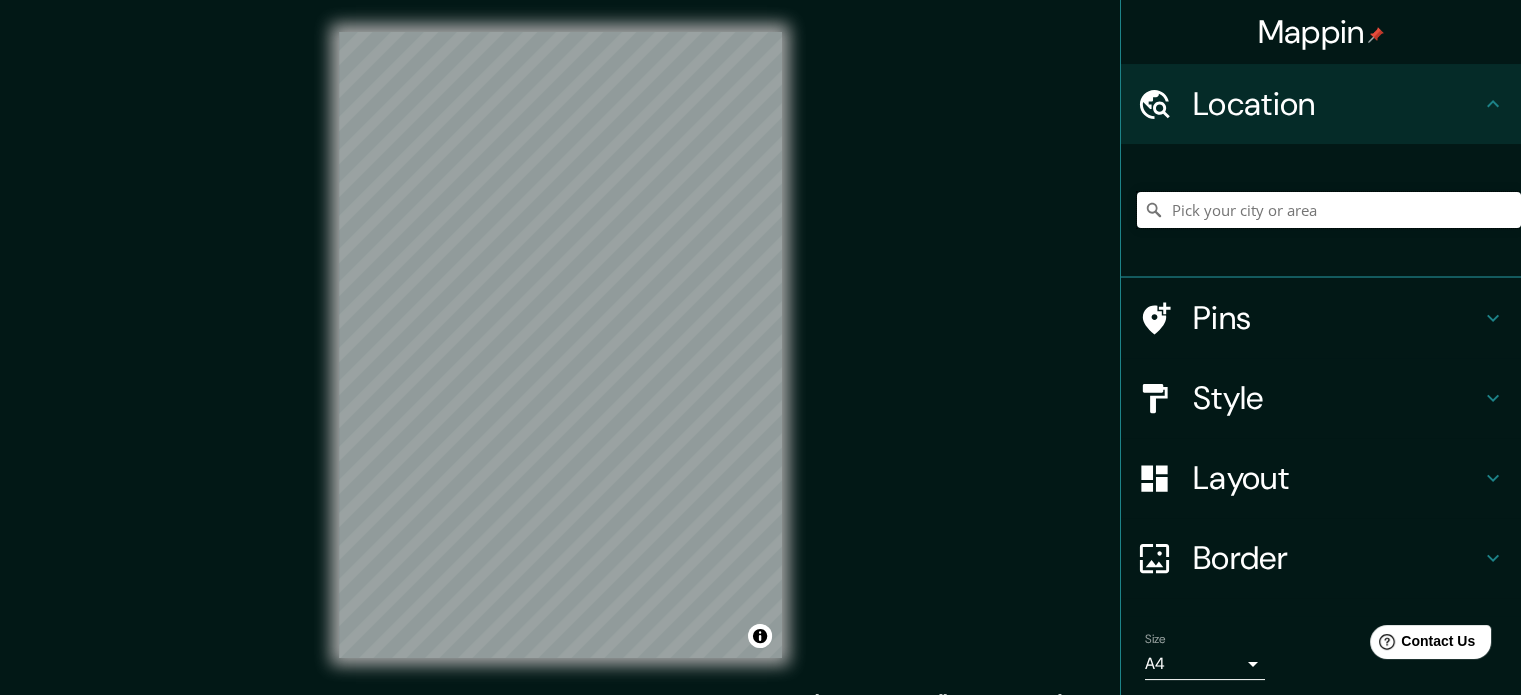 click at bounding box center (1329, 210) 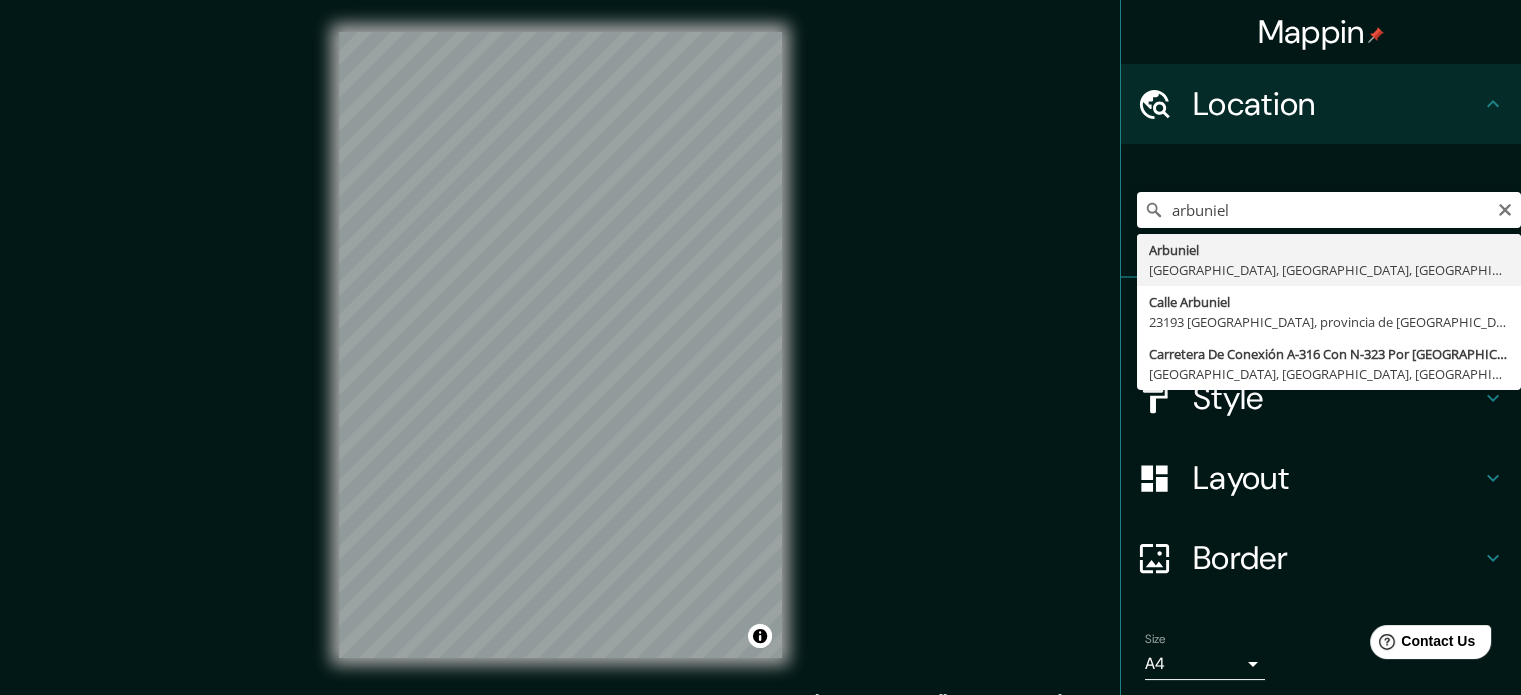type on "Arbuniel, [GEOGRAPHIC_DATA], provincia de [GEOGRAPHIC_DATA], [GEOGRAPHIC_DATA]" 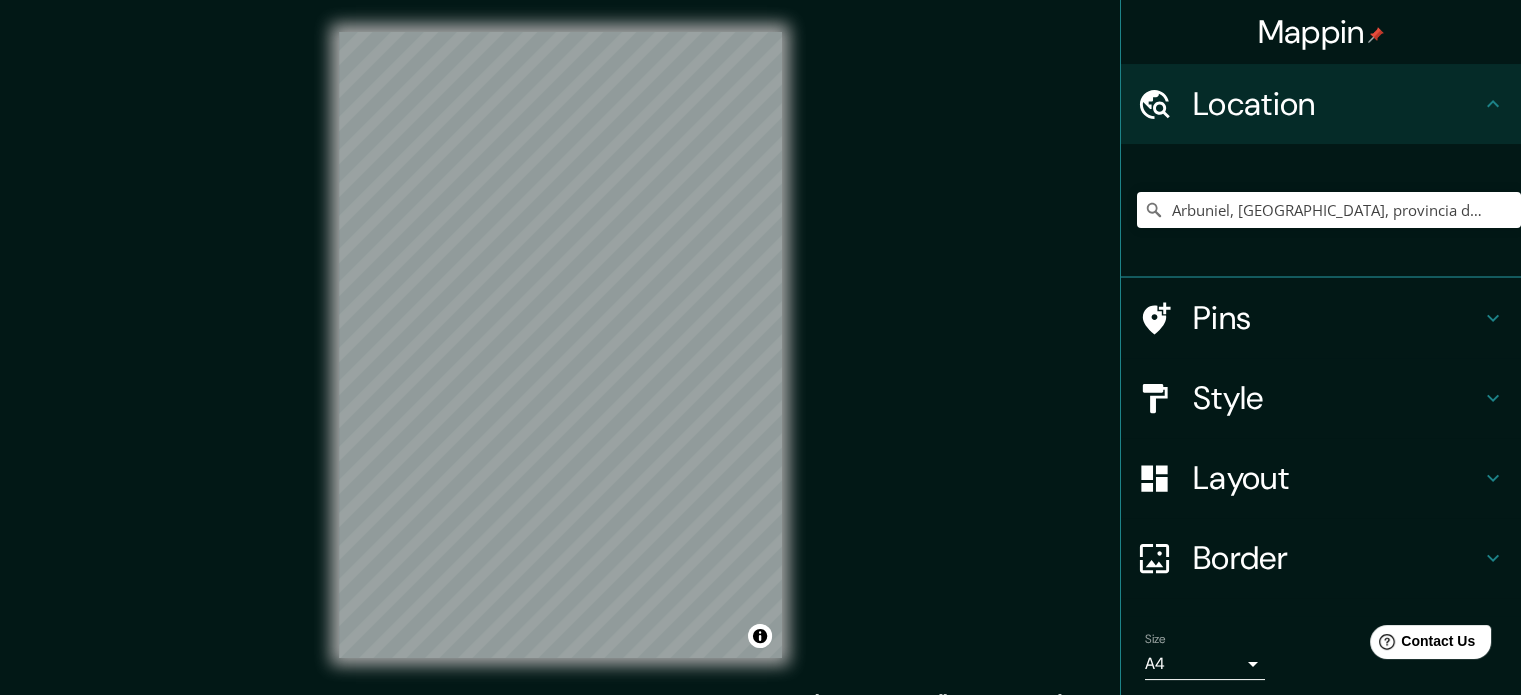 click on "© Mapbox   © OpenStreetMap   Improve this map" at bounding box center (560, 345) 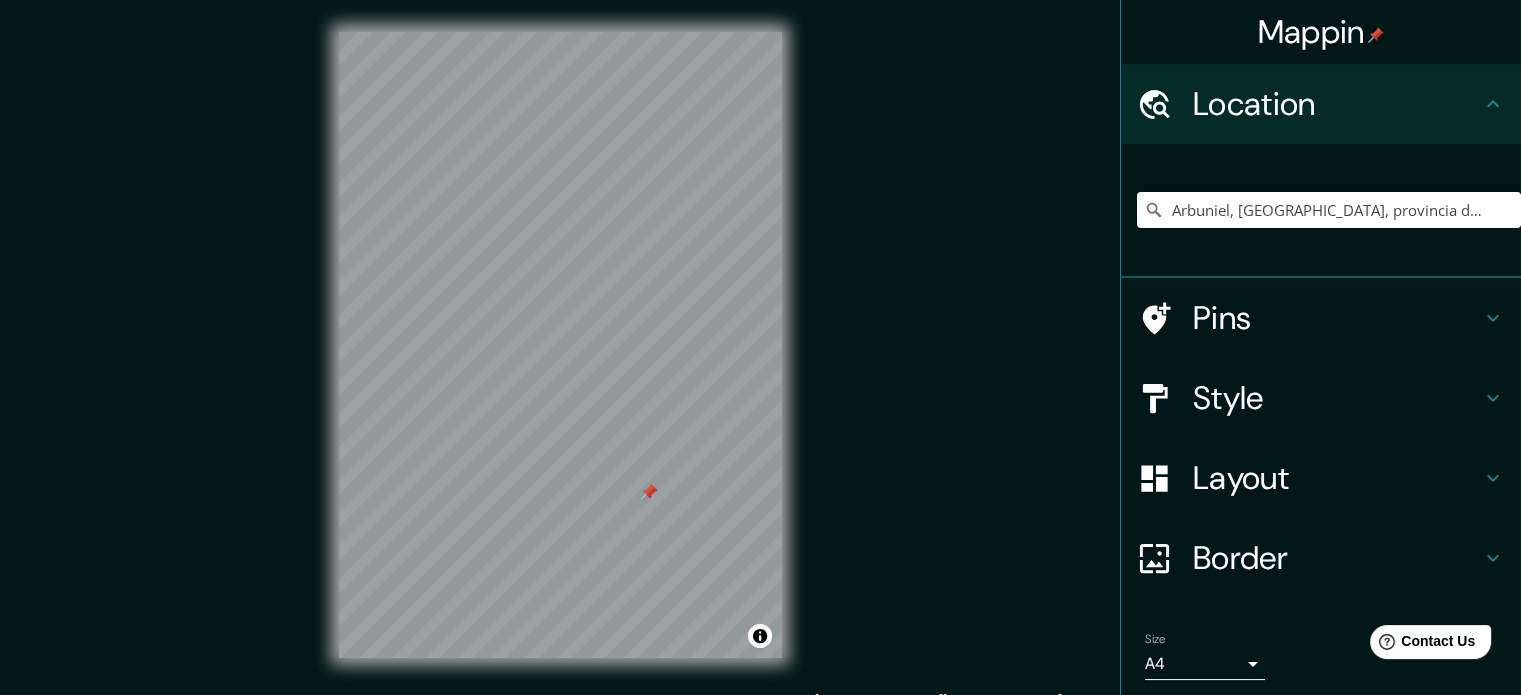 drag, startPoint x: 621, startPoint y: 491, endPoint x: 649, endPoint y: 495, distance: 28.284271 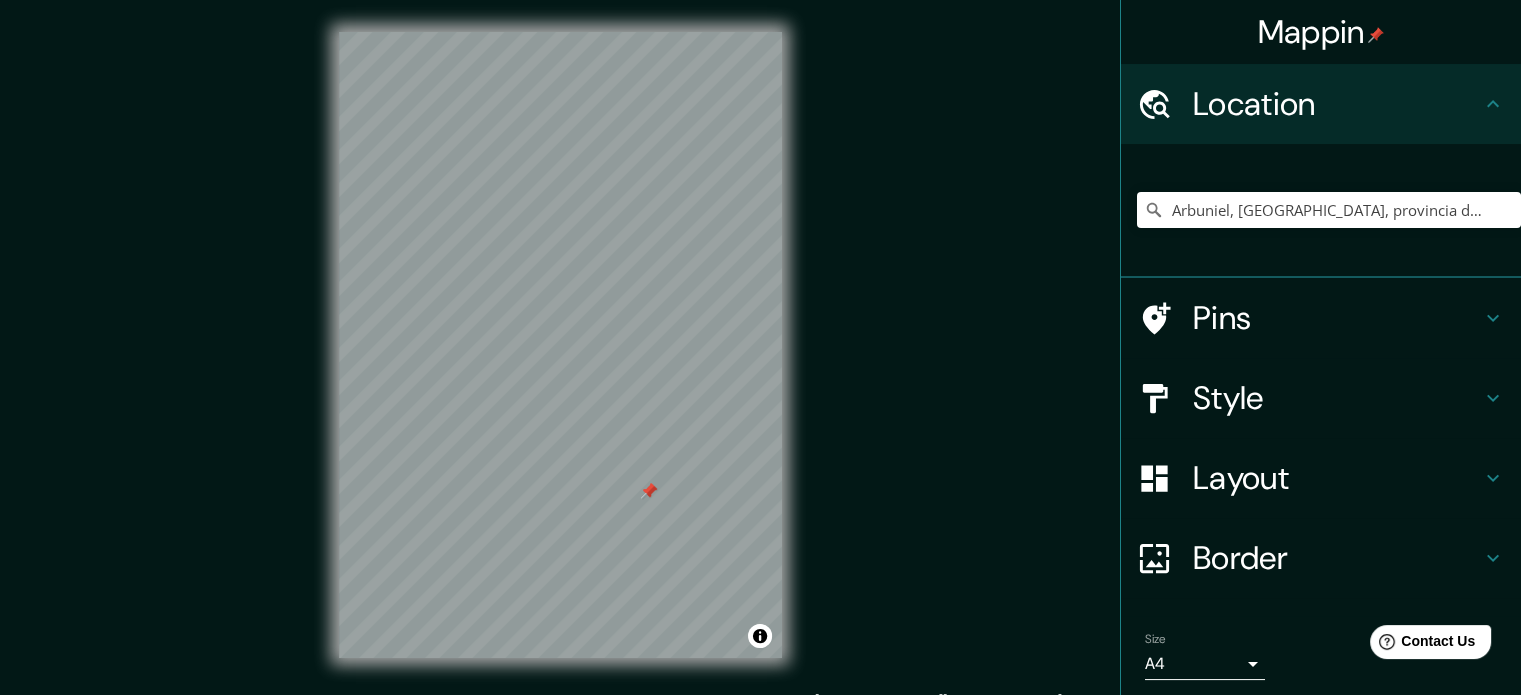 click at bounding box center [649, 491] 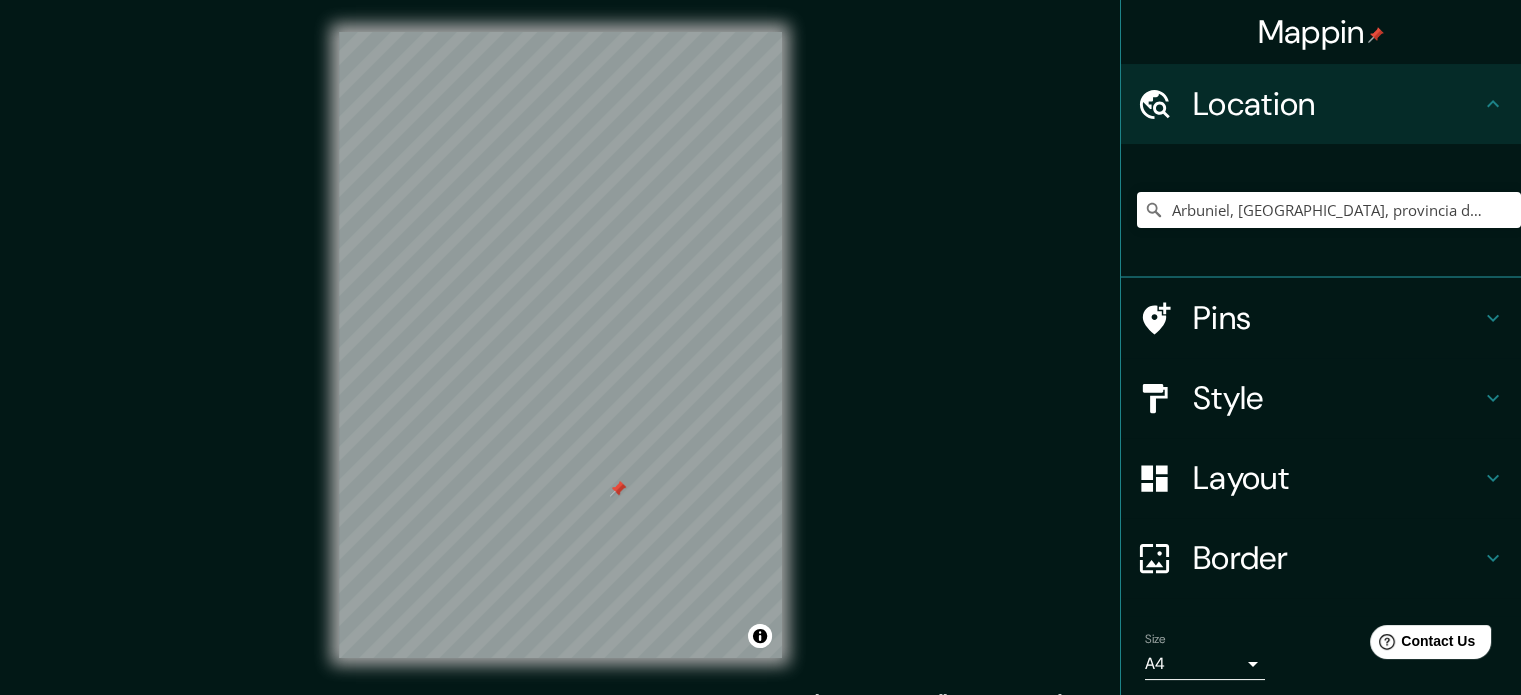 drag, startPoint x: 648, startPoint y: 489, endPoint x: 619, endPoint y: 486, distance: 29.15476 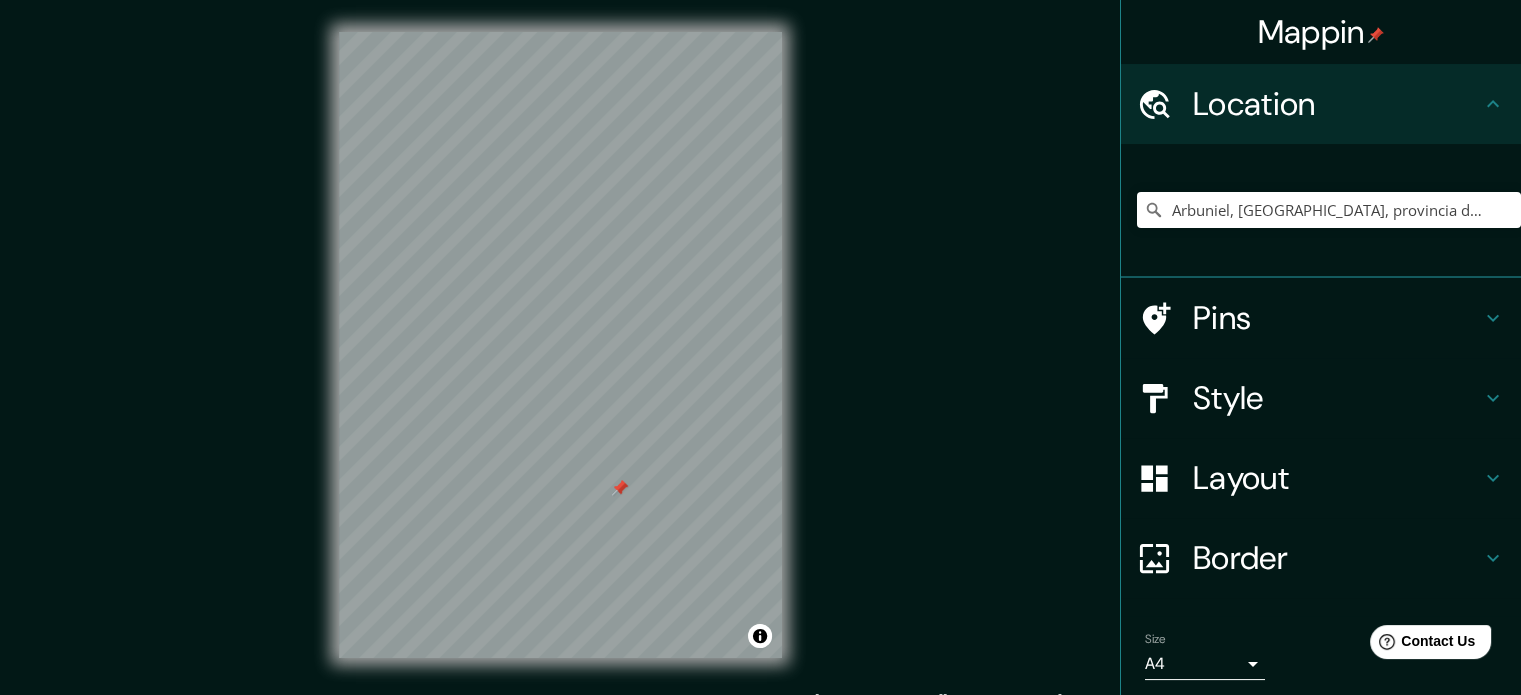 click at bounding box center [620, 488] 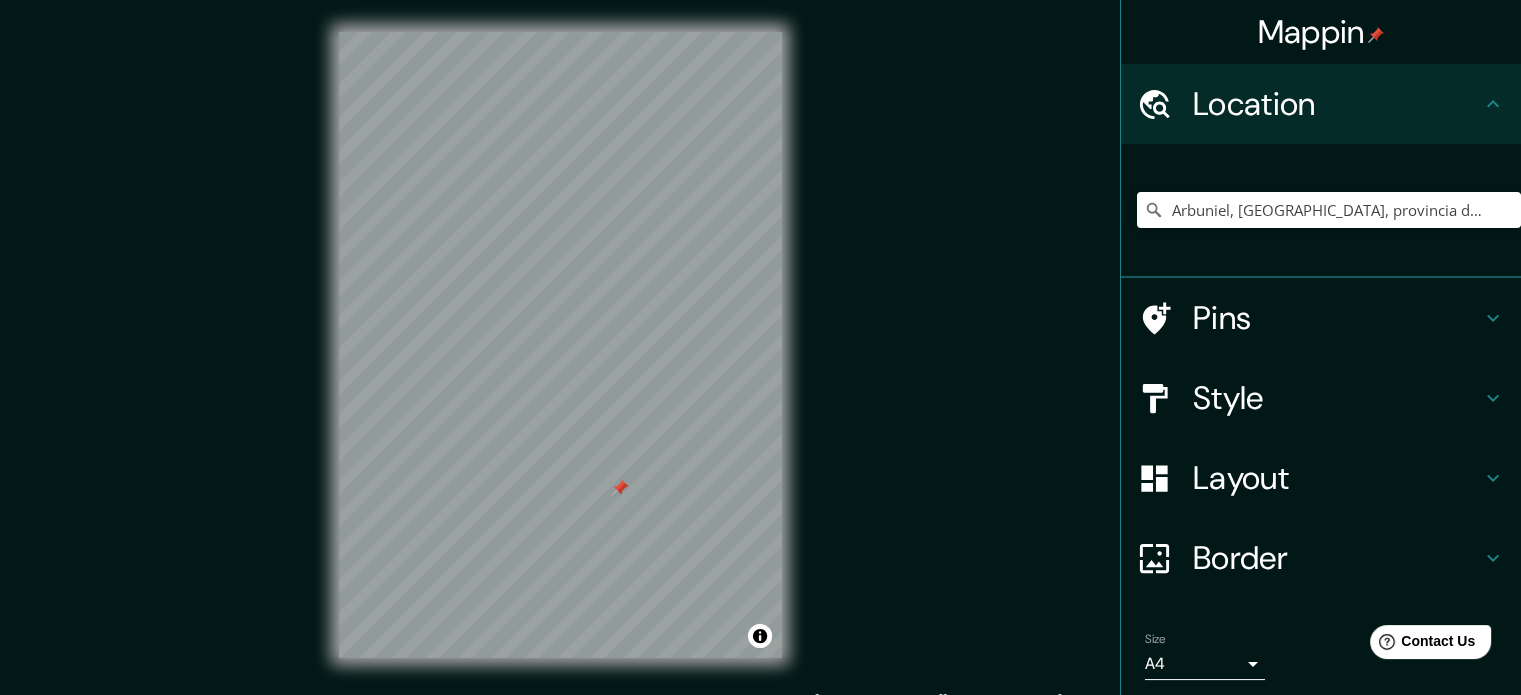 click at bounding box center (620, 488) 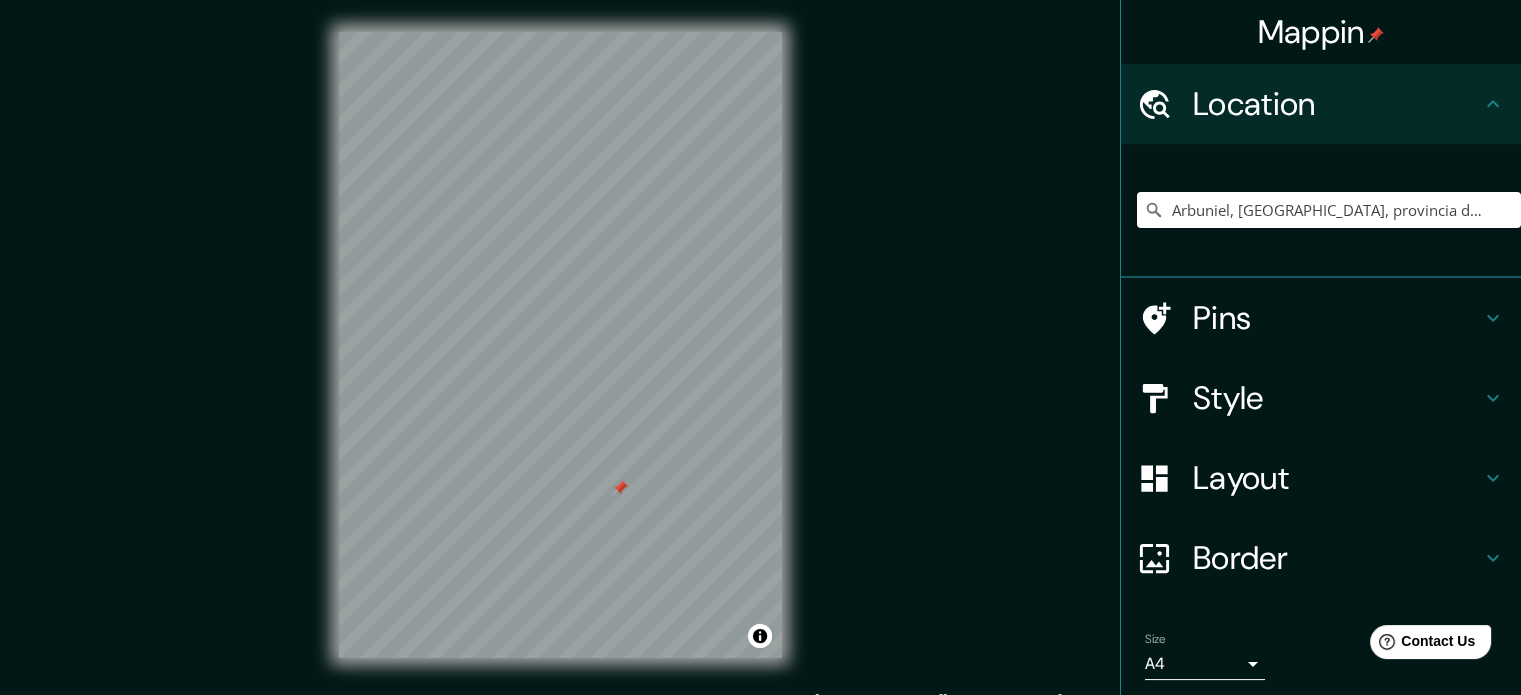 click at bounding box center [620, 488] 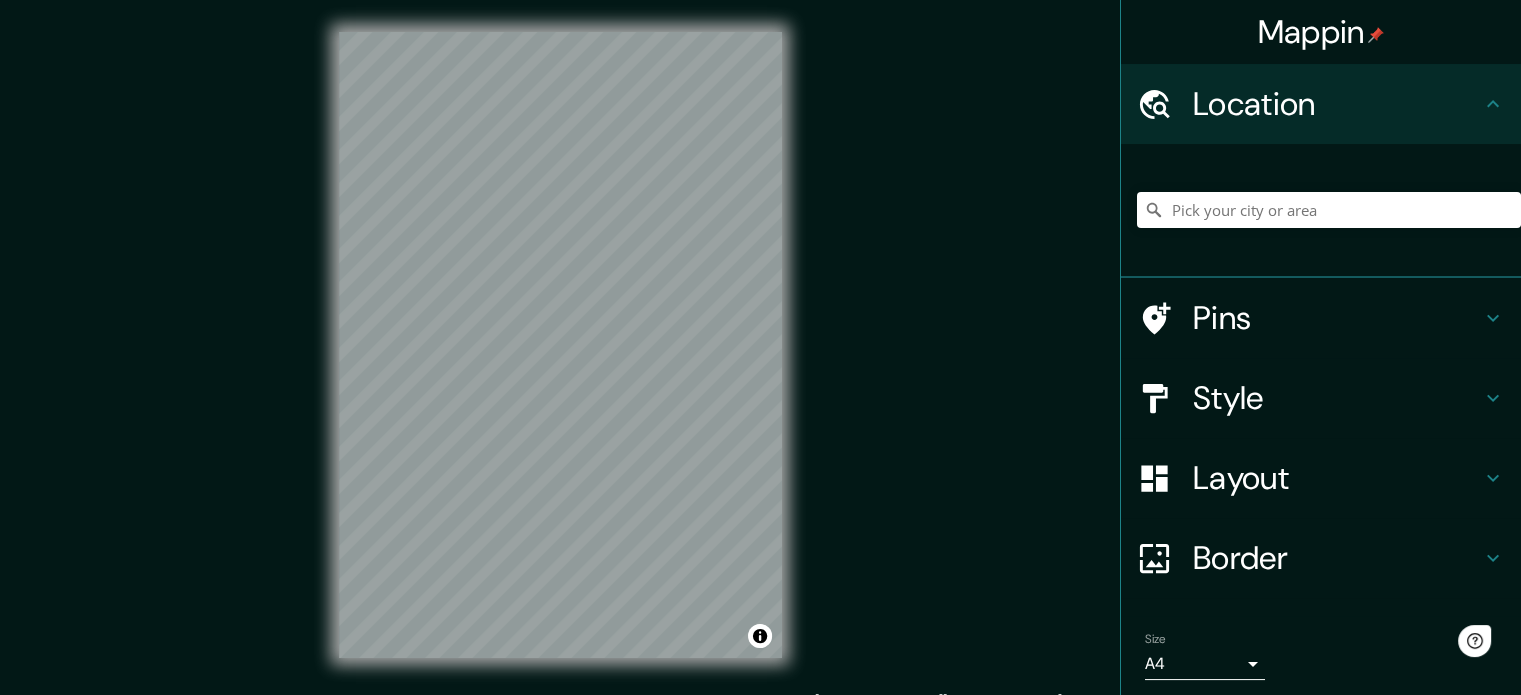scroll, scrollTop: 0, scrollLeft: 0, axis: both 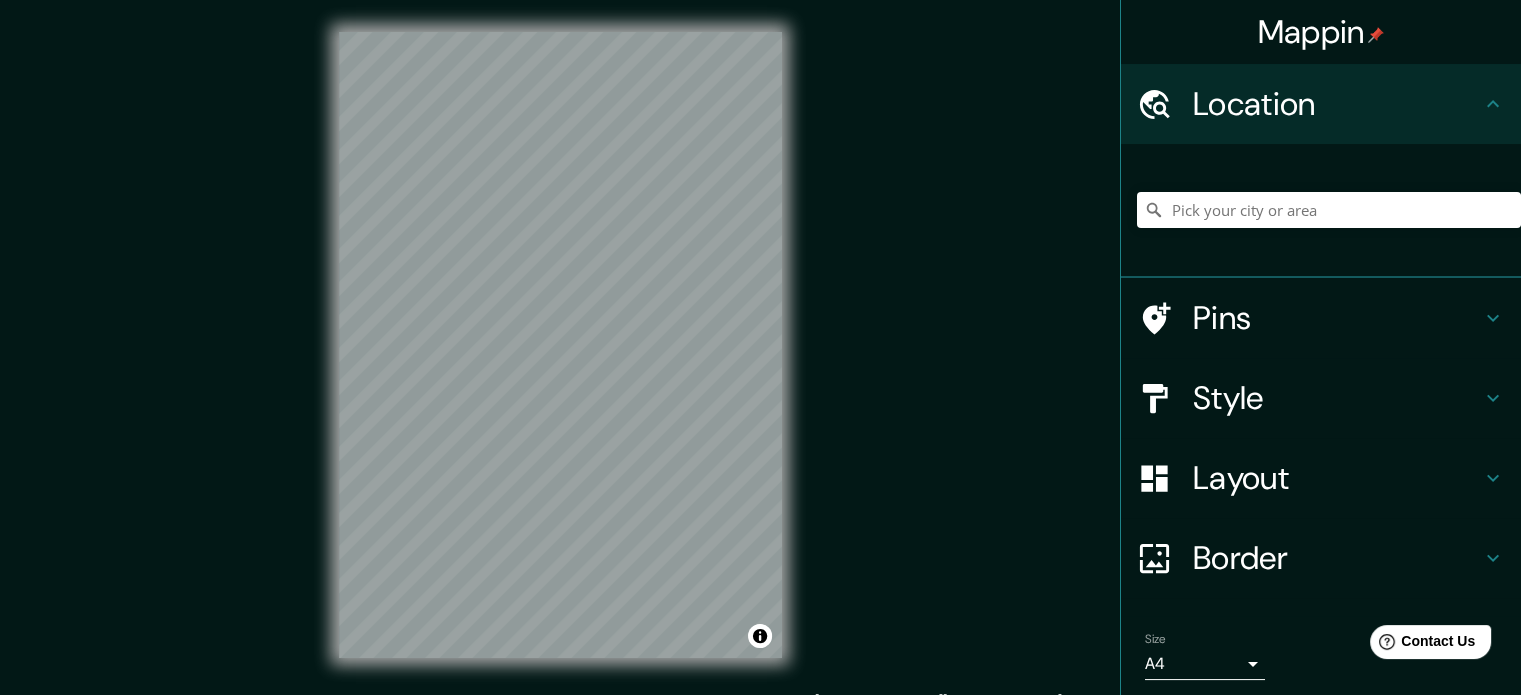 click 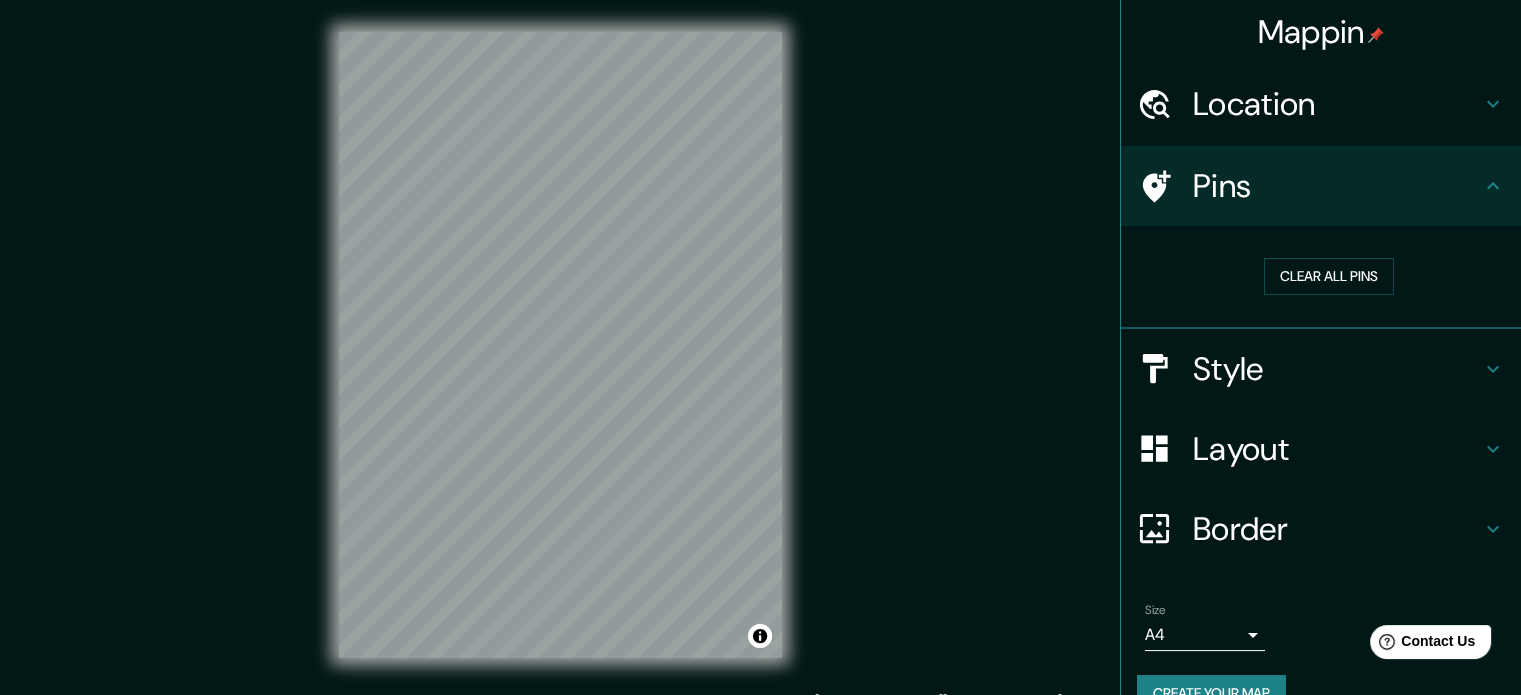 click 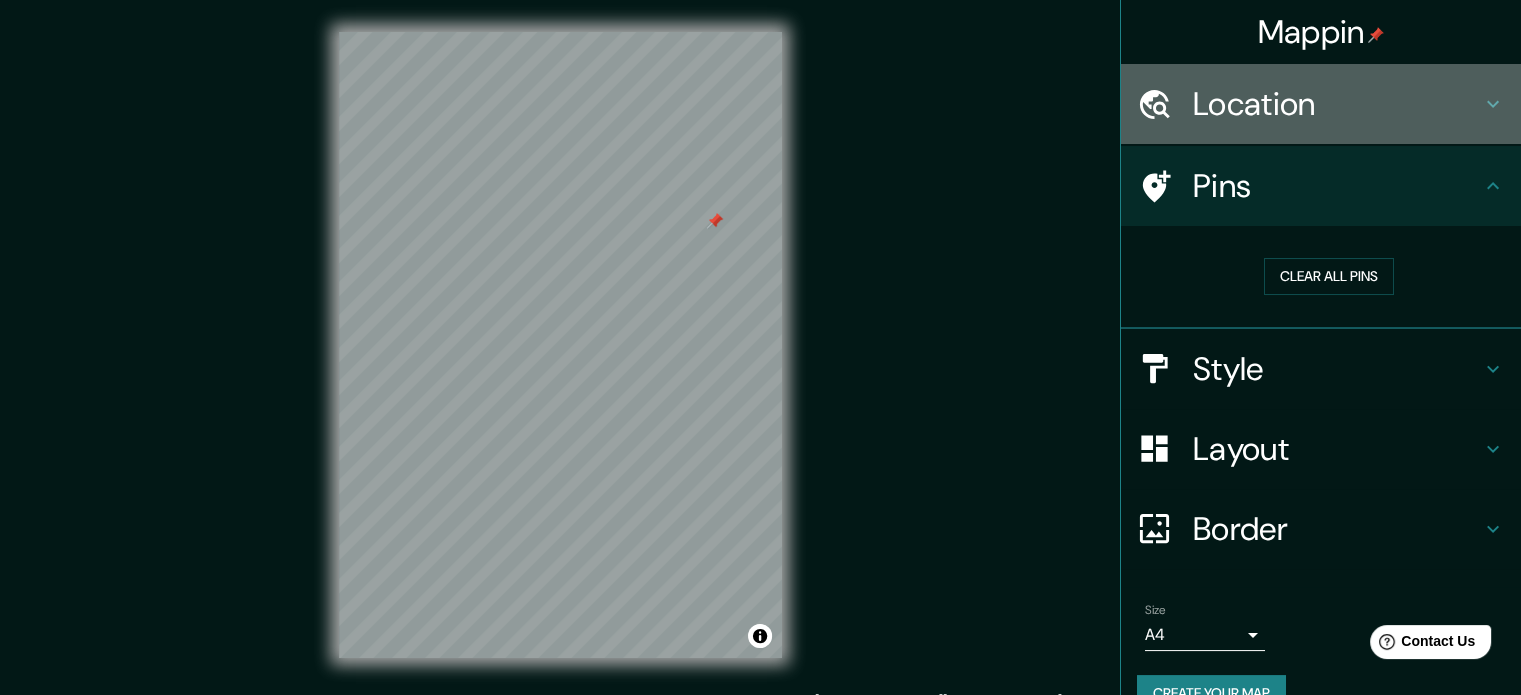 click on "Location" at bounding box center (1337, 104) 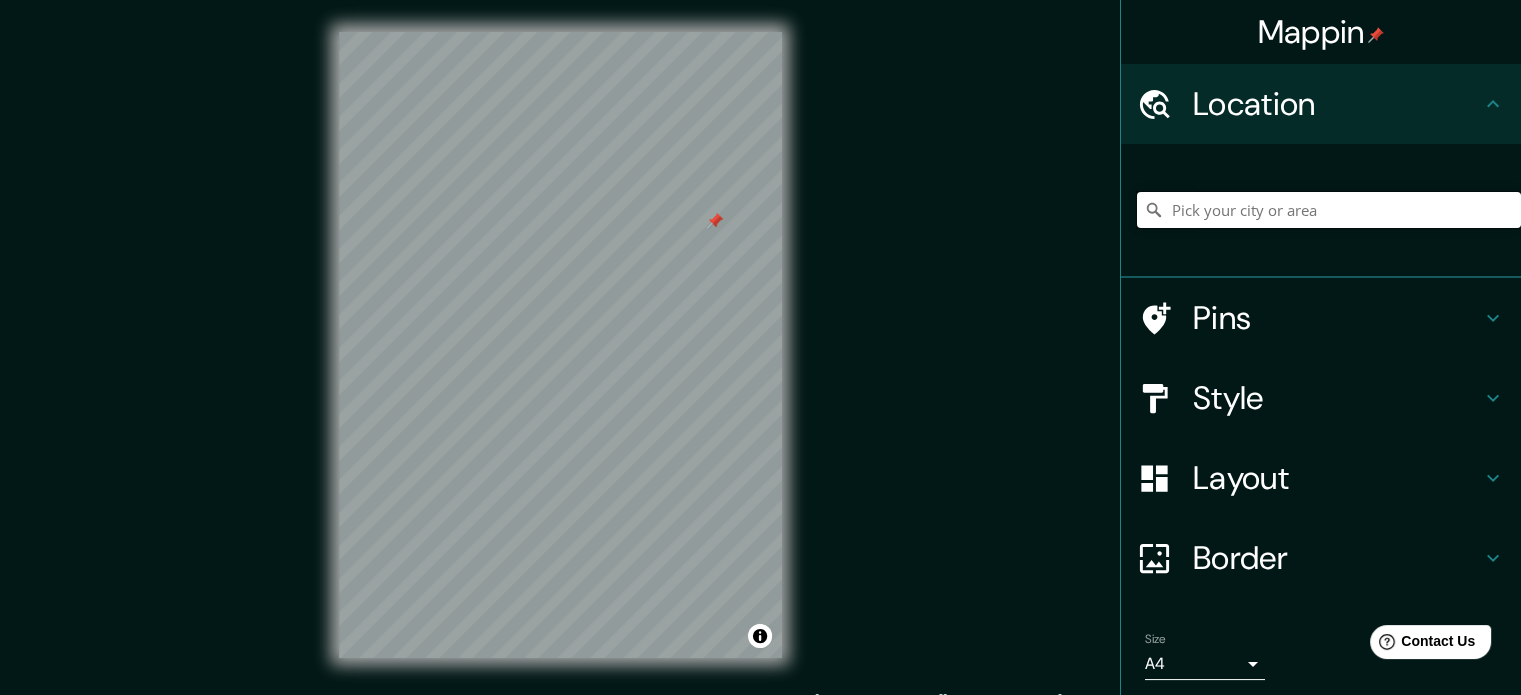 click at bounding box center (1329, 210) 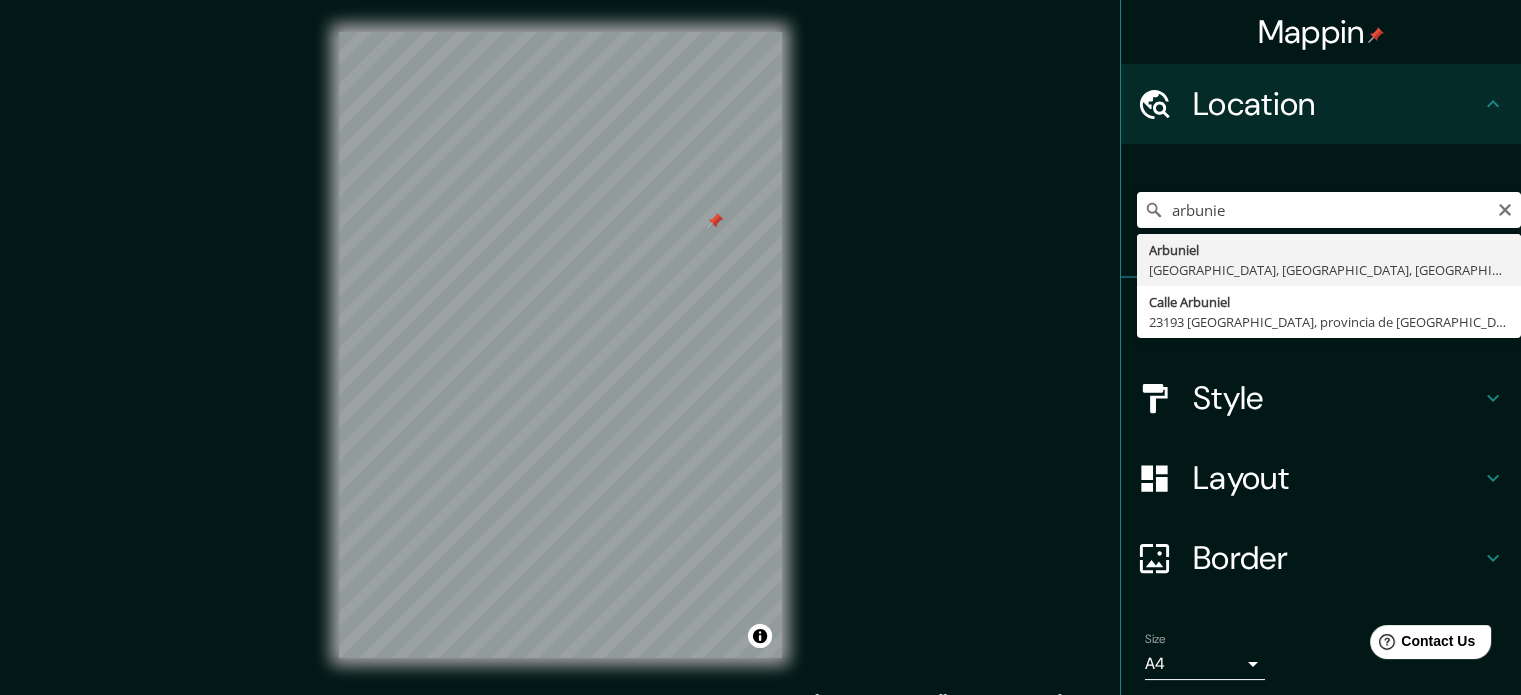 type on "Arbuniel, [GEOGRAPHIC_DATA], provincia de [GEOGRAPHIC_DATA], [GEOGRAPHIC_DATA]" 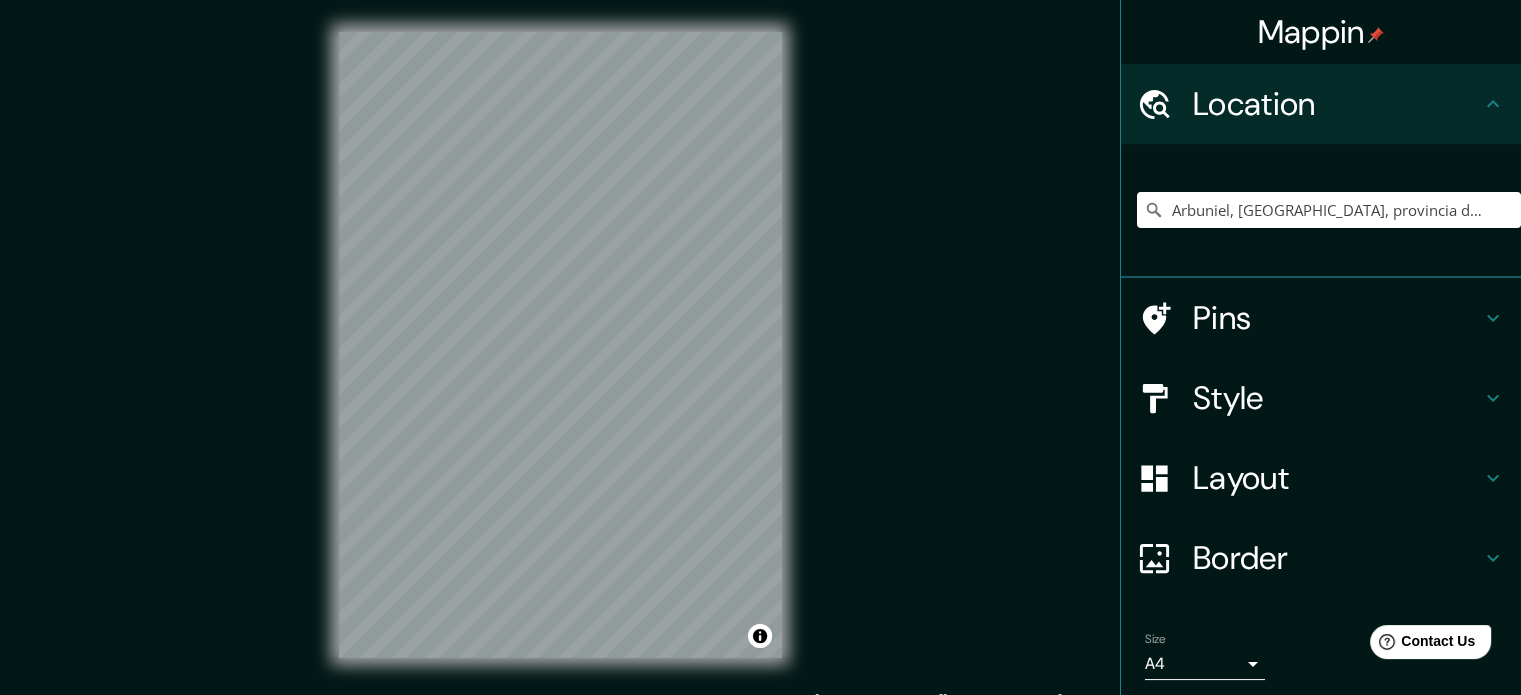 click on "© Mapbox   © OpenStreetMap   Improve this map" at bounding box center (560, 345) 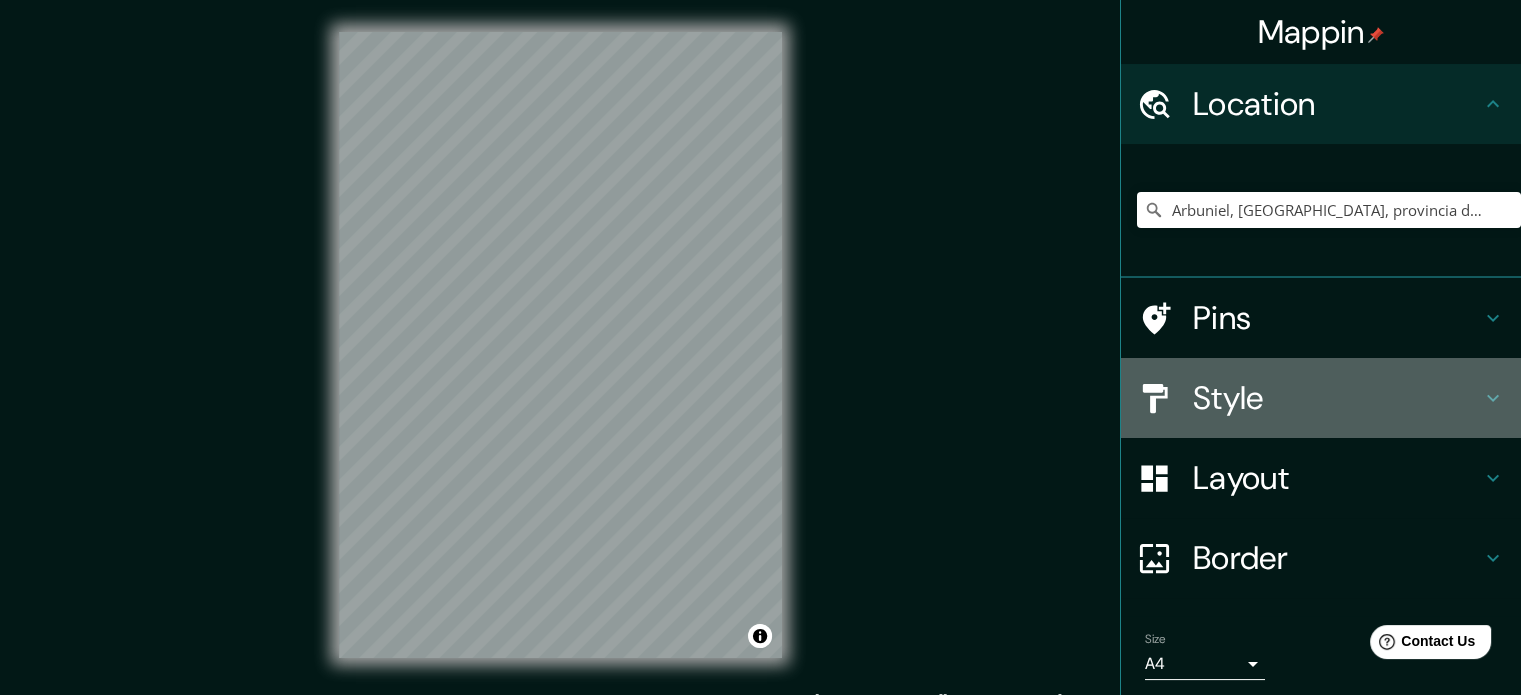 click on "Style" at bounding box center [1337, 398] 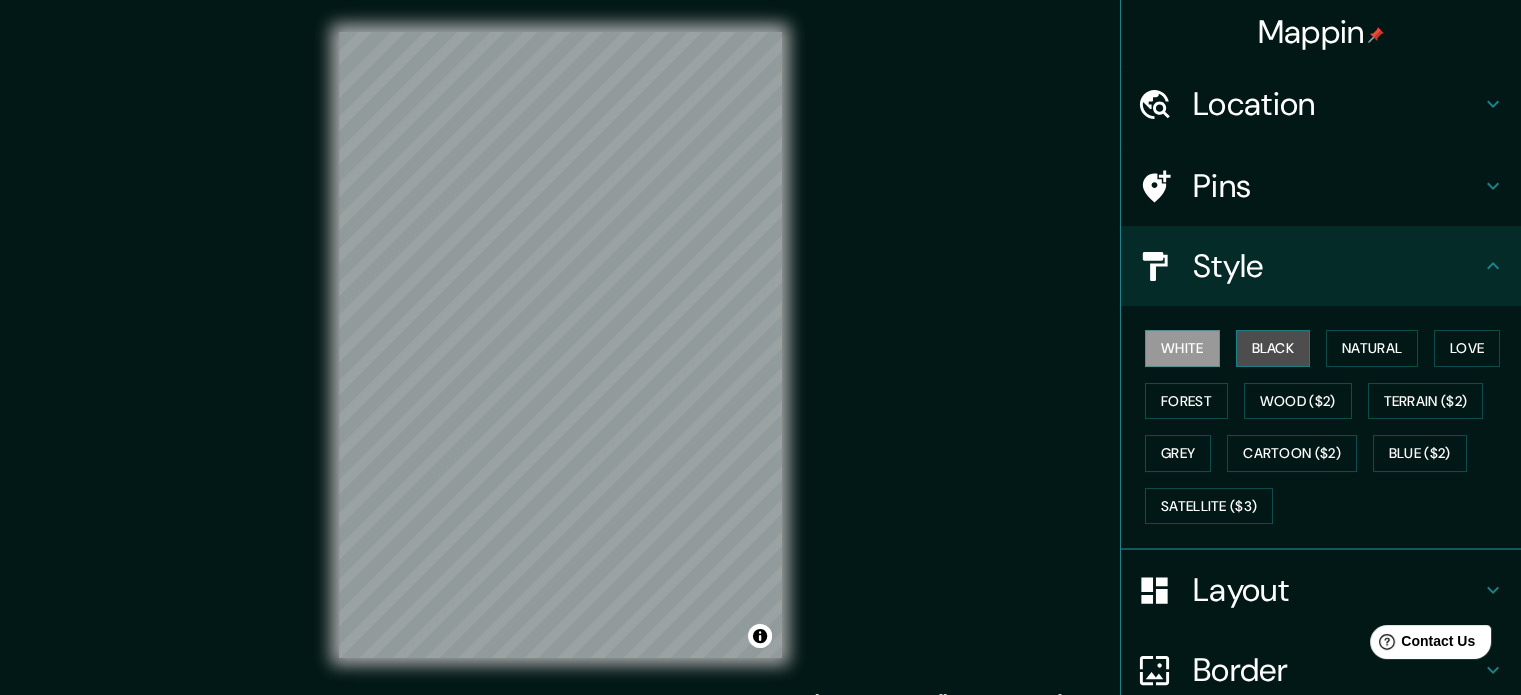 click on "Black" at bounding box center [1273, 348] 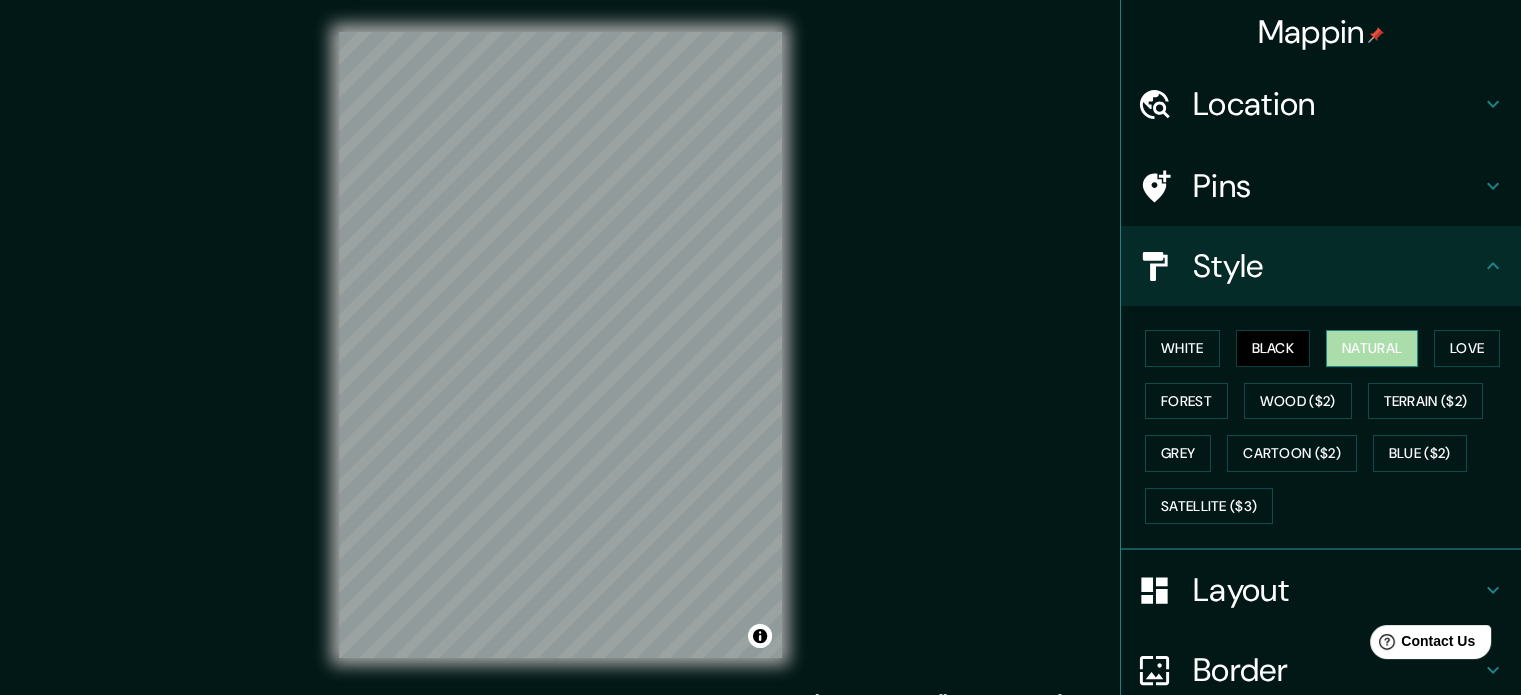 click on "Natural" at bounding box center (1372, 348) 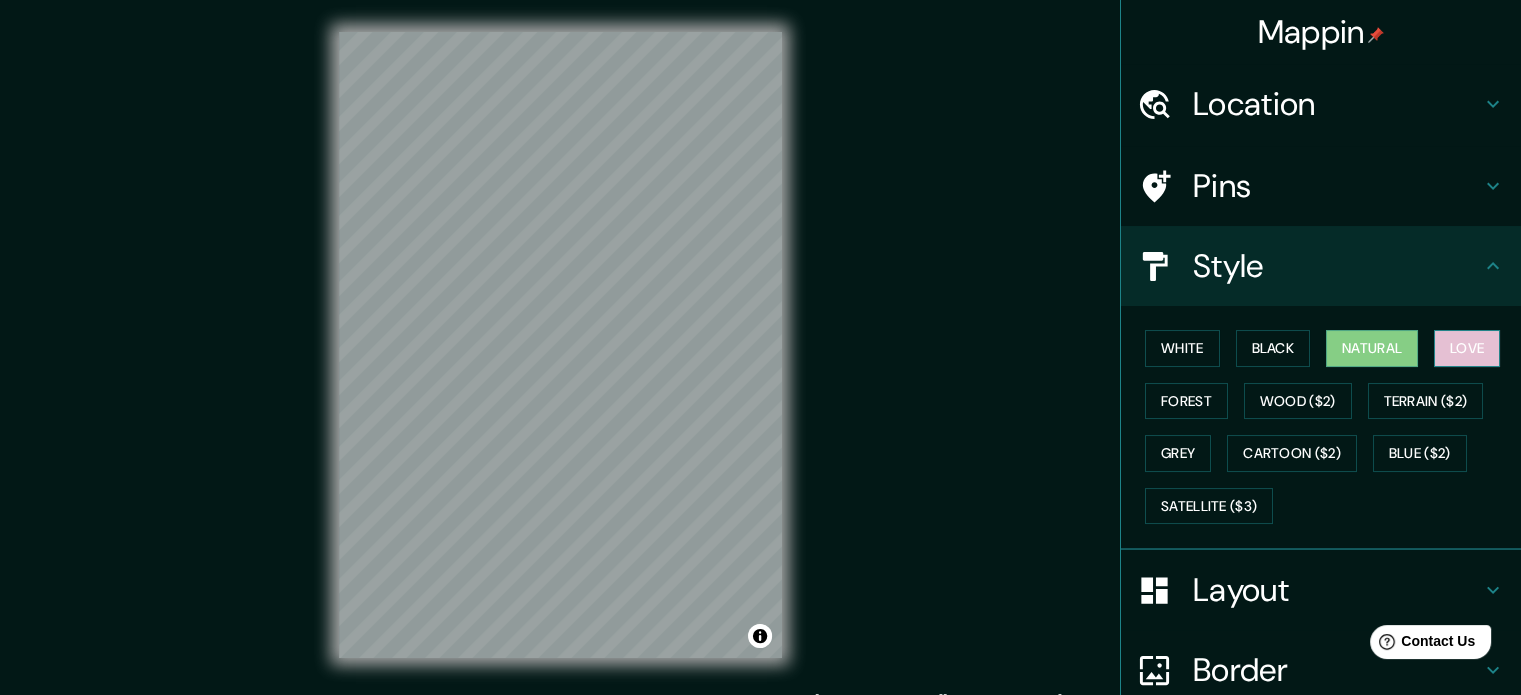 click on "Love" at bounding box center (1467, 348) 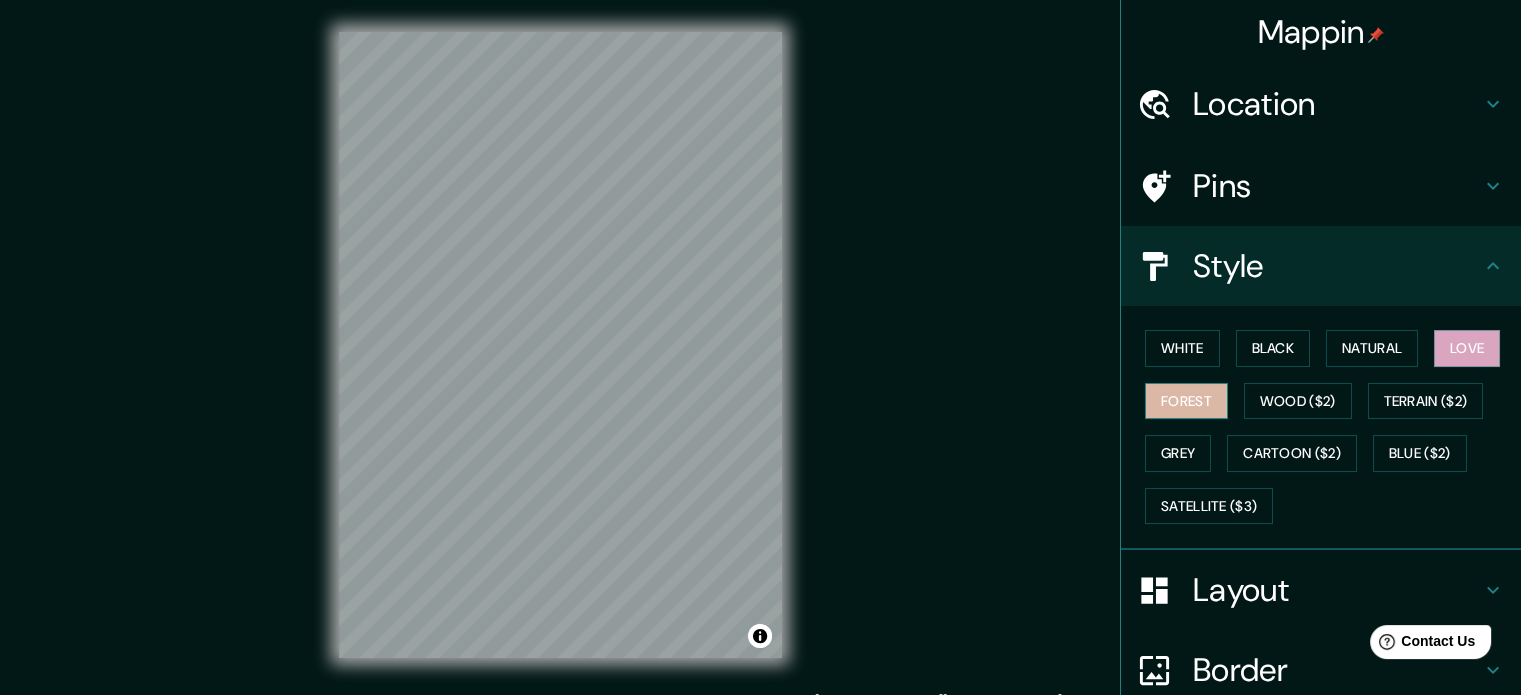 click on "Forest" at bounding box center (1186, 401) 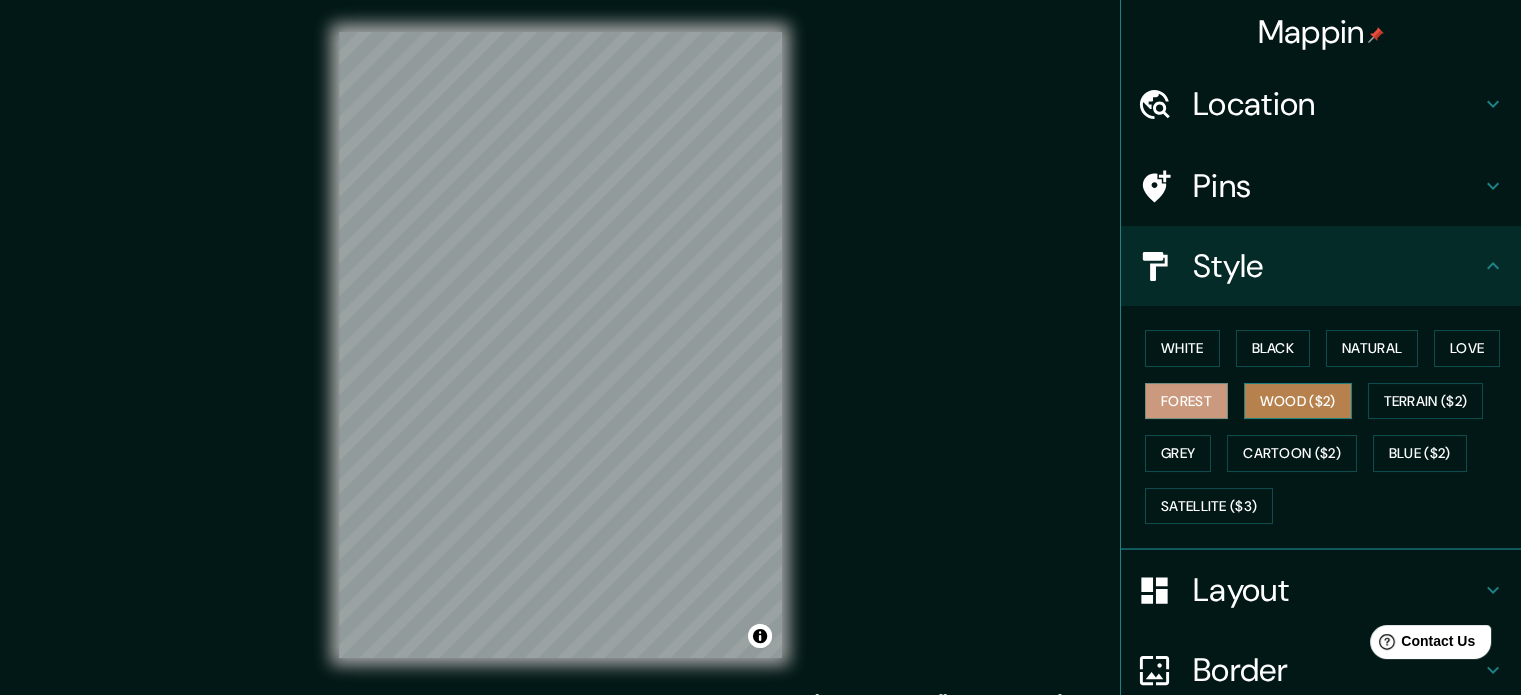 click on "Wood ($2)" at bounding box center [1298, 401] 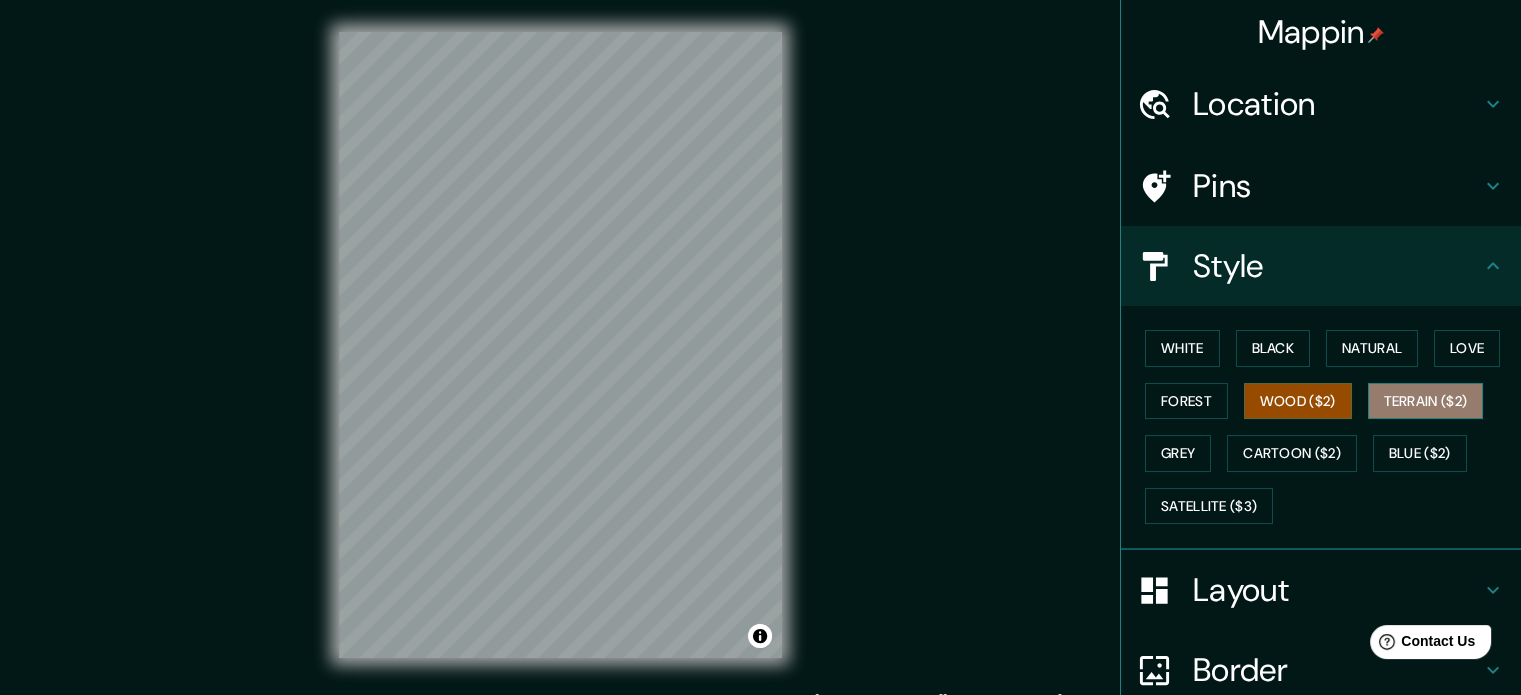 click on "Terrain ($2)" at bounding box center [1426, 401] 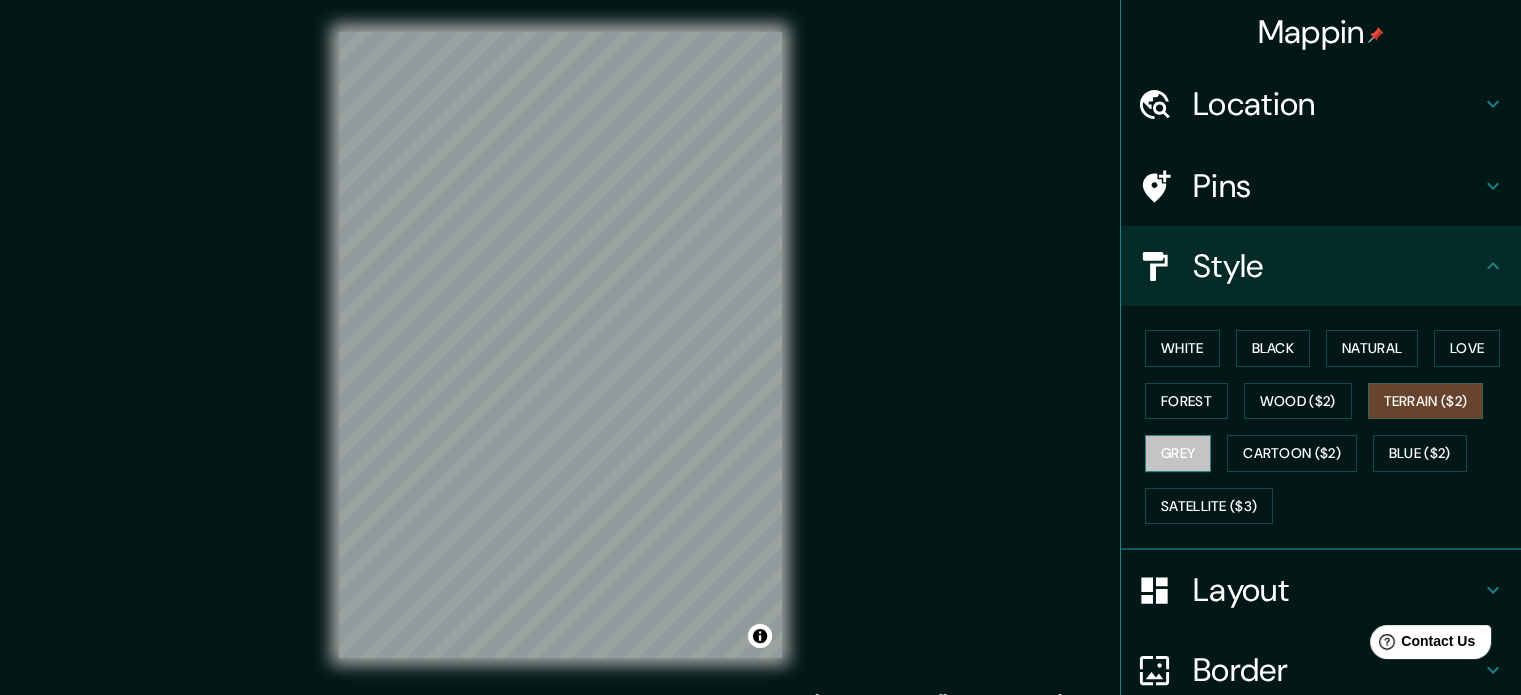 click on "Grey" at bounding box center [1178, 453] 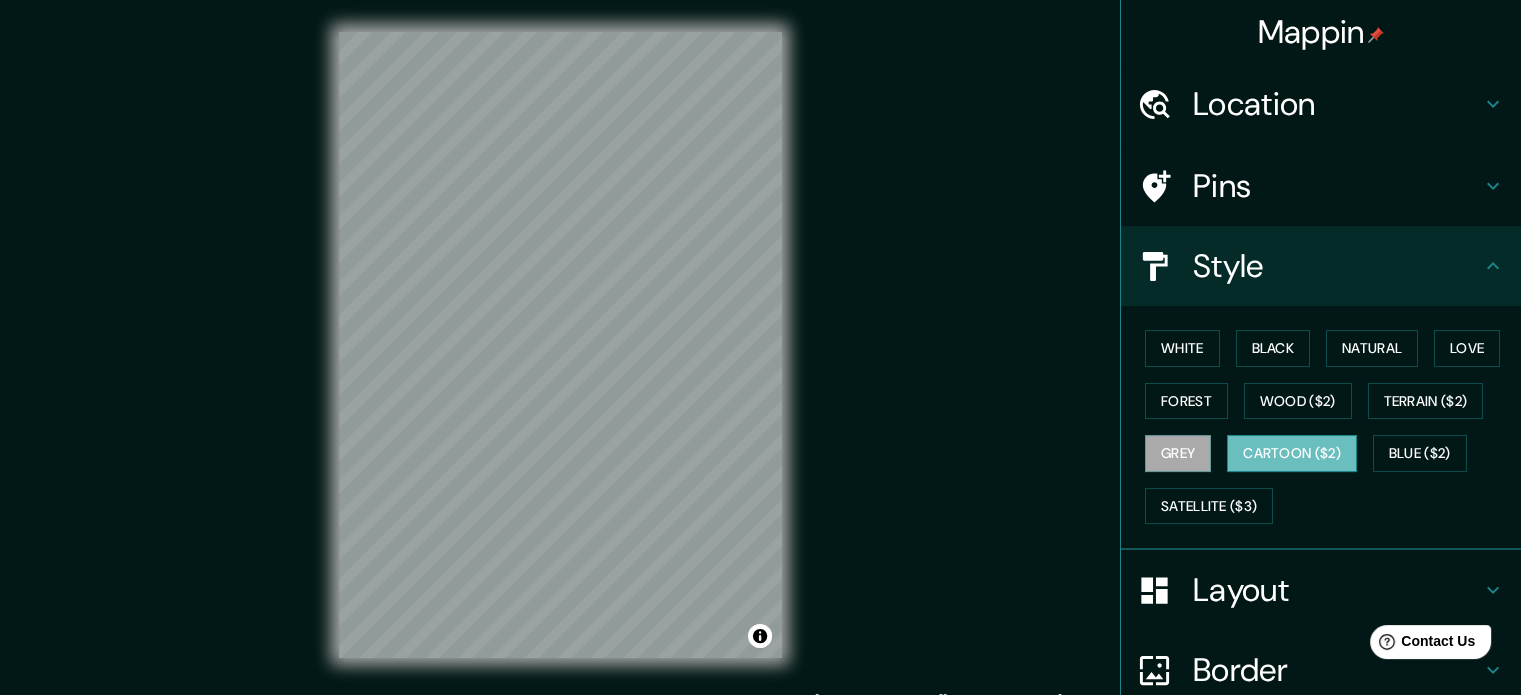 click on "Cartoon ($2)" at bounding box center (1292, 453) 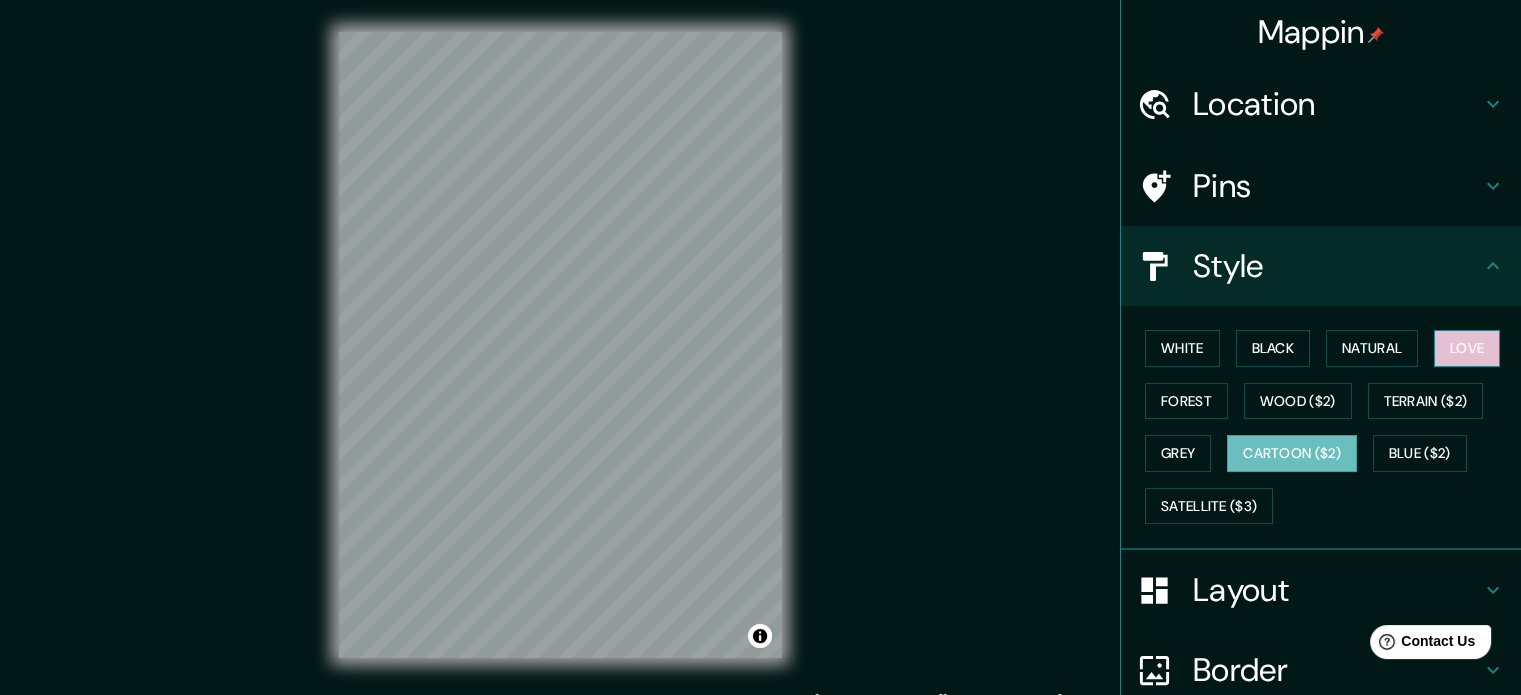 click on "Love" at bounding box center (1467, 348) 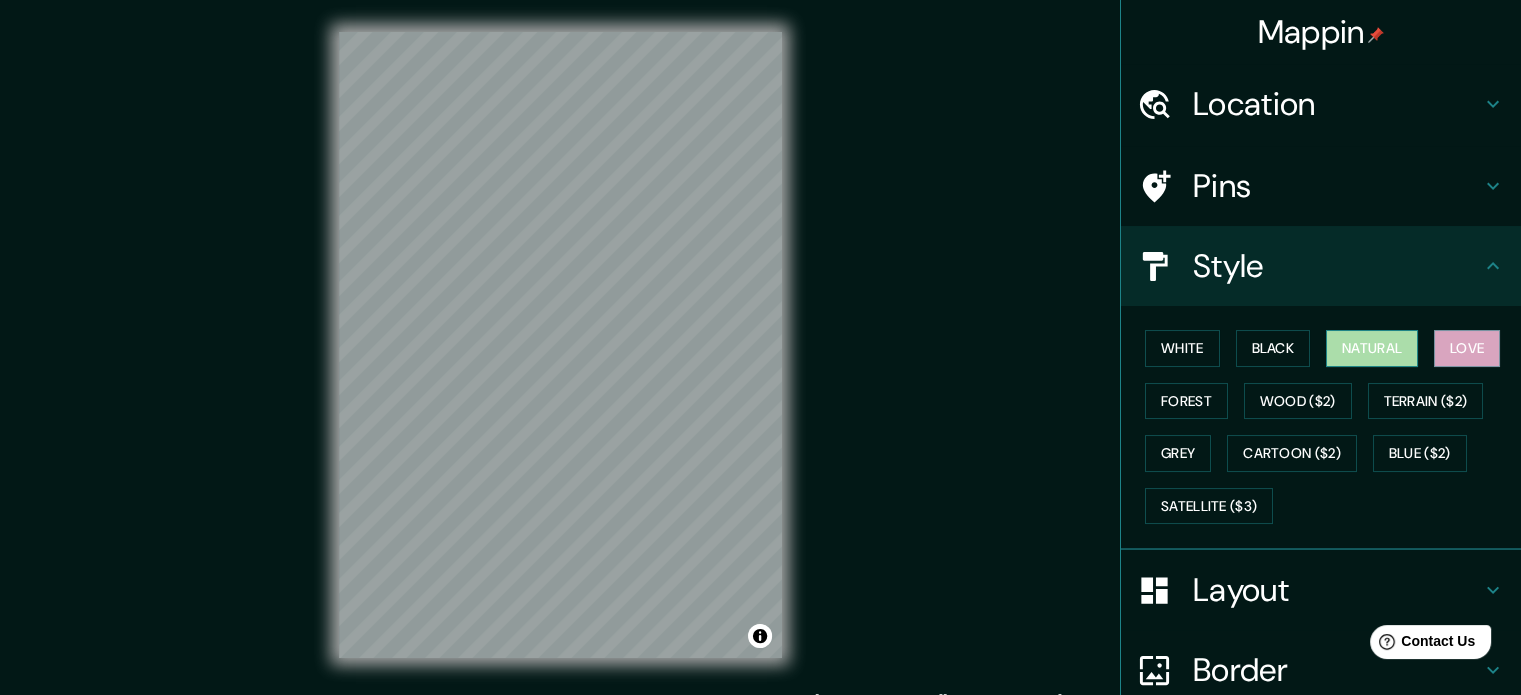 click on "Natural" at bounding box center [1372, 348] 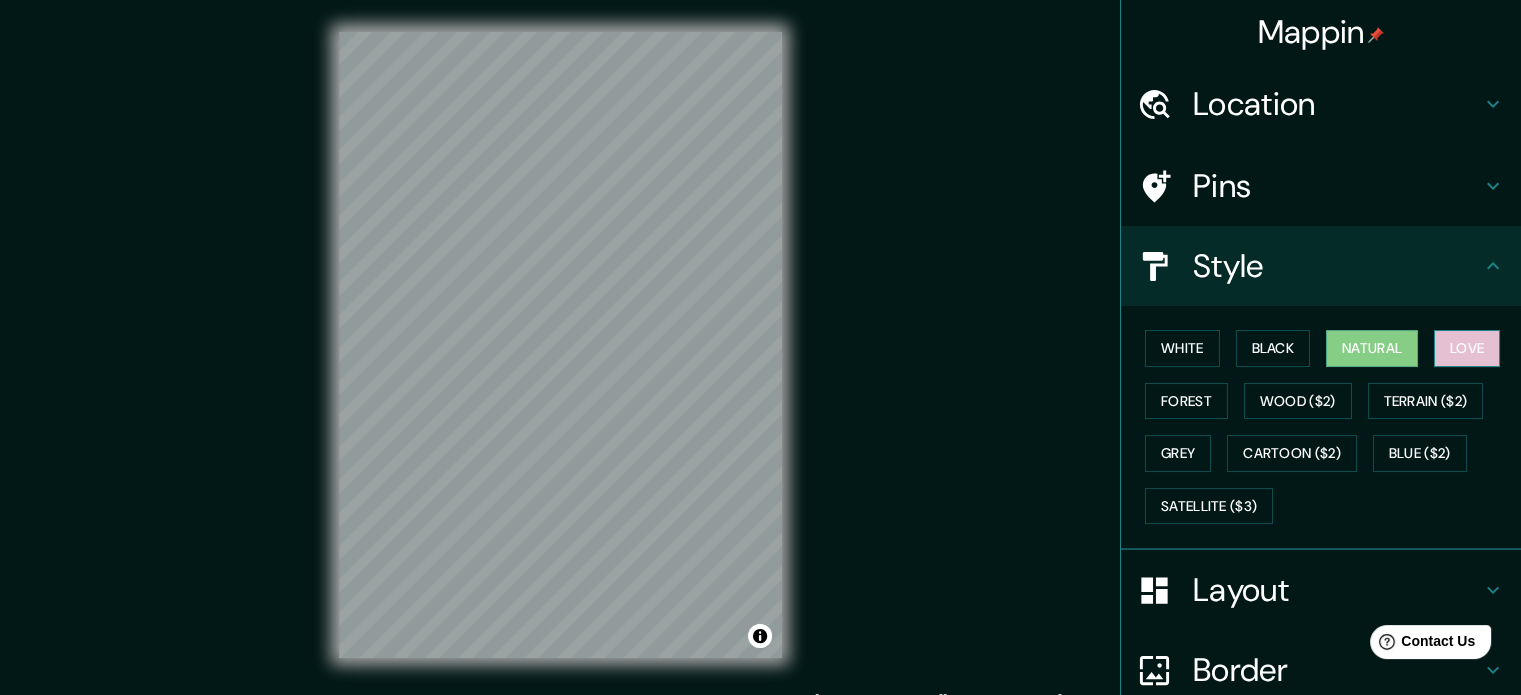 click on "Love" at bounding box center [1467, 348] 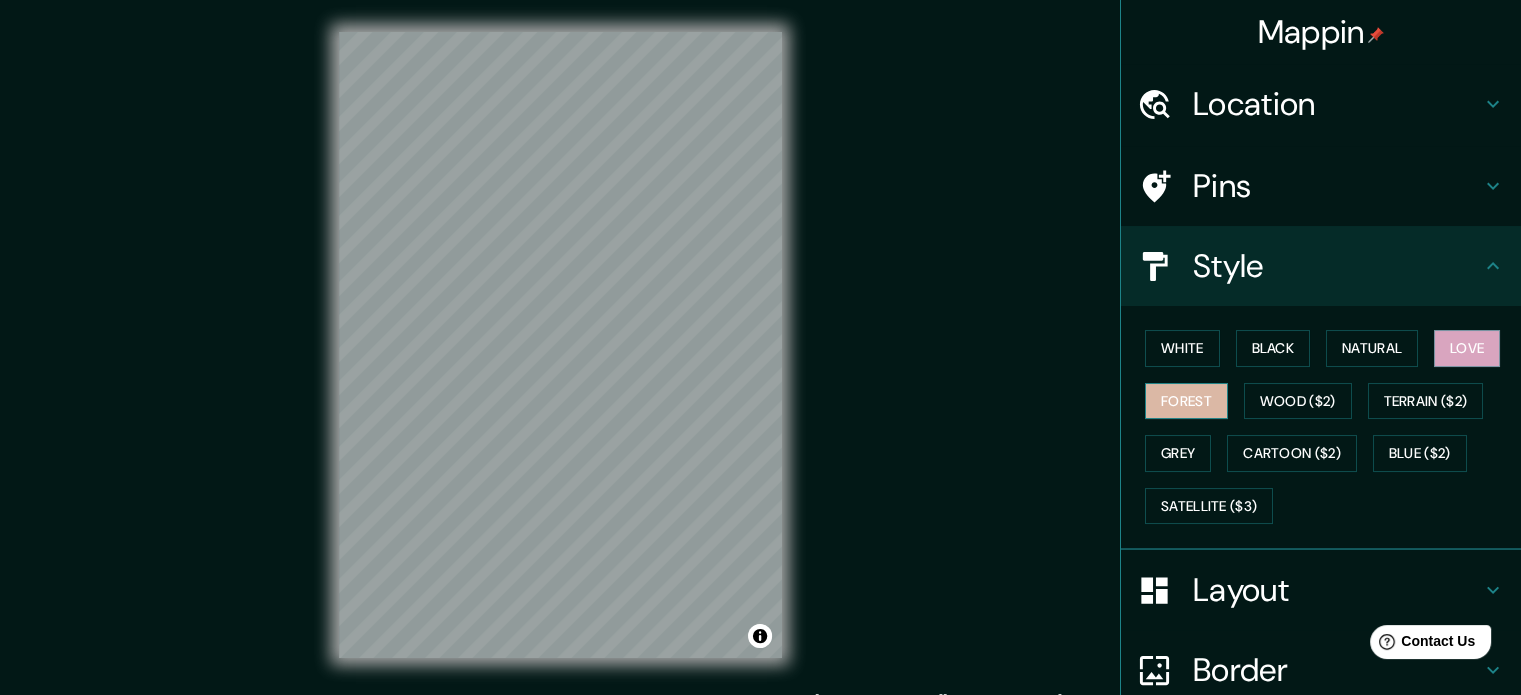click on "Forest" at bounding box center (1186, 401) 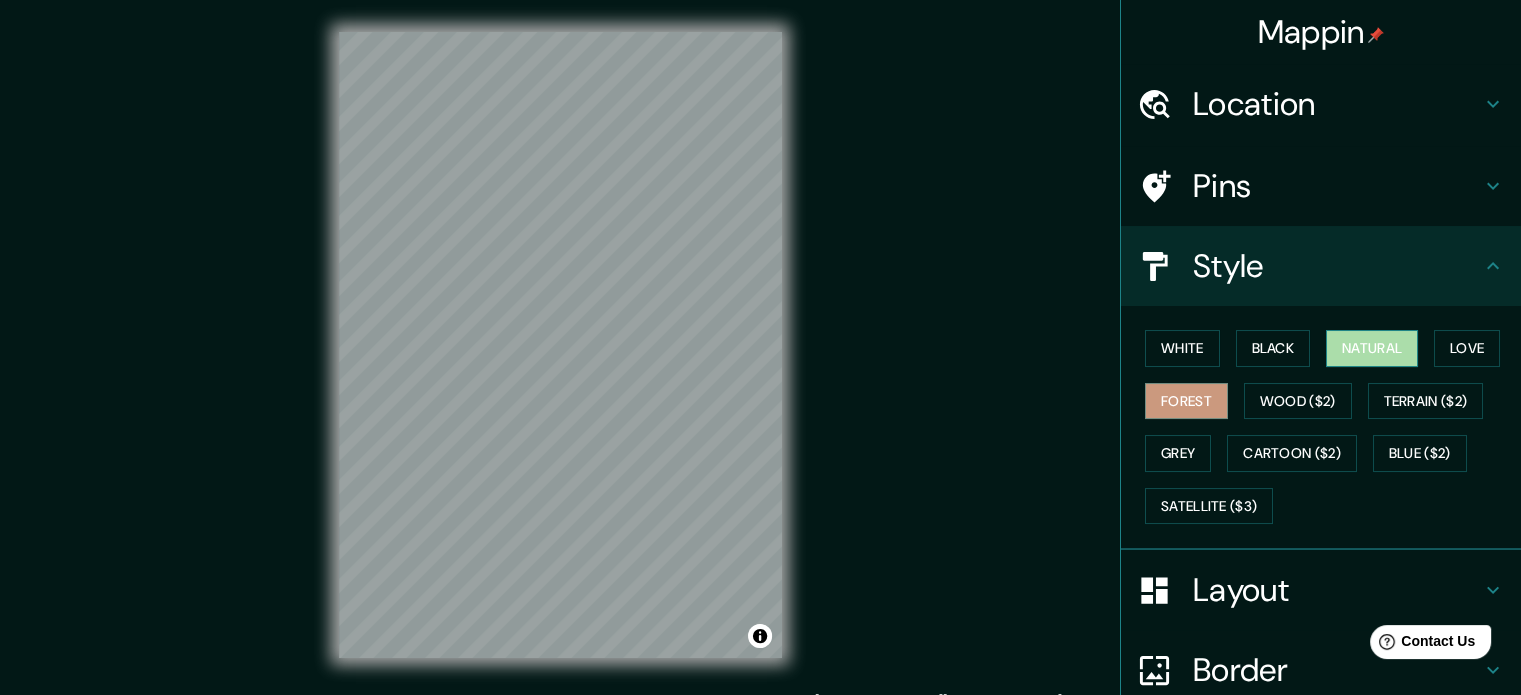click on "Natural" at bounding box center (1372, 348) 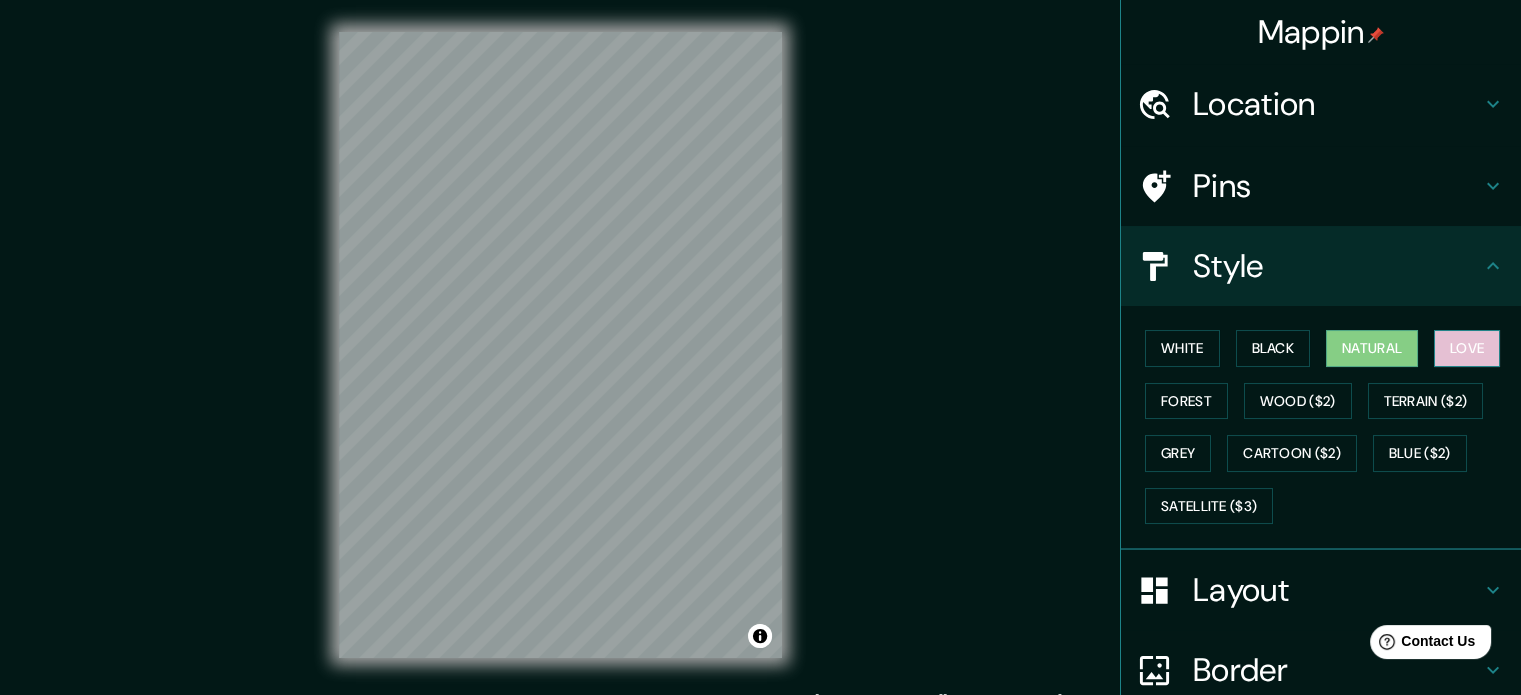 click on "Love" at bounding box center [1467, 348] 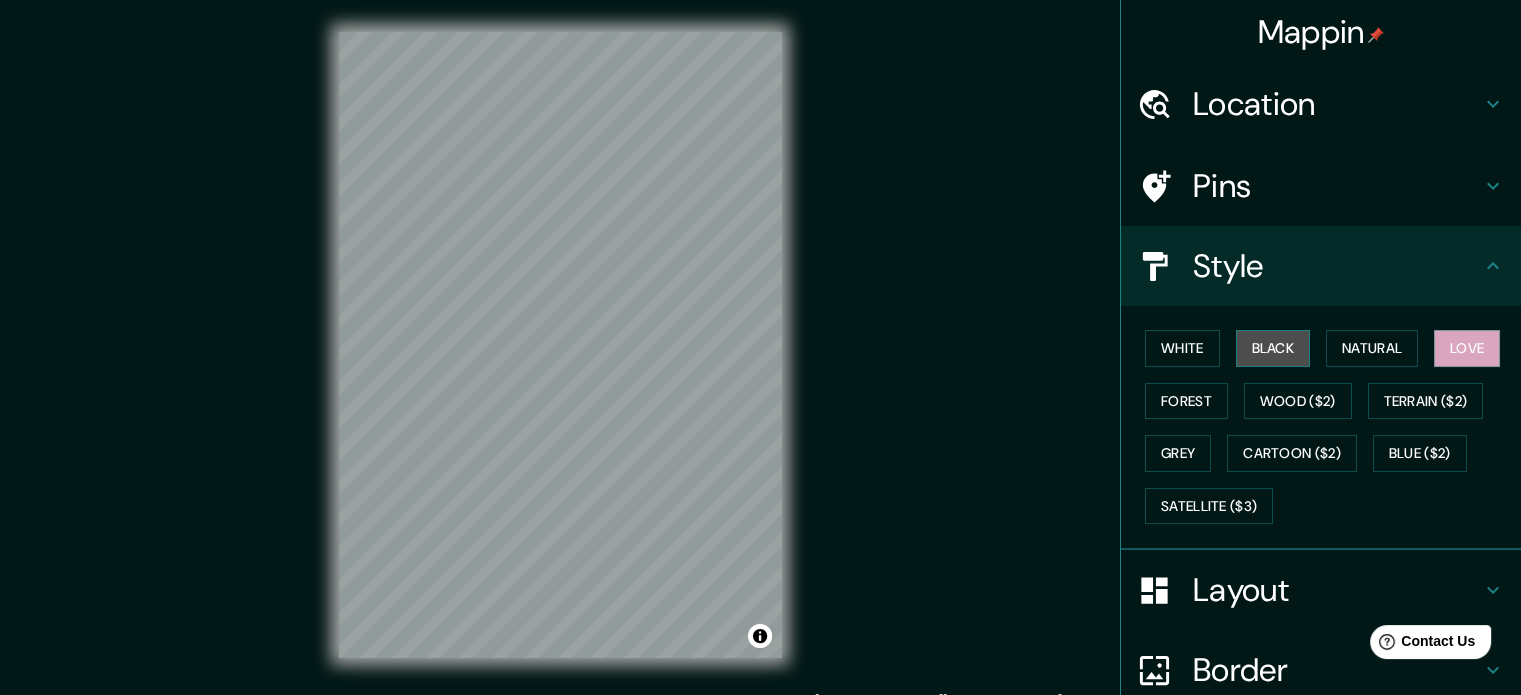click on "Black" at bounding box center [1273, 348] 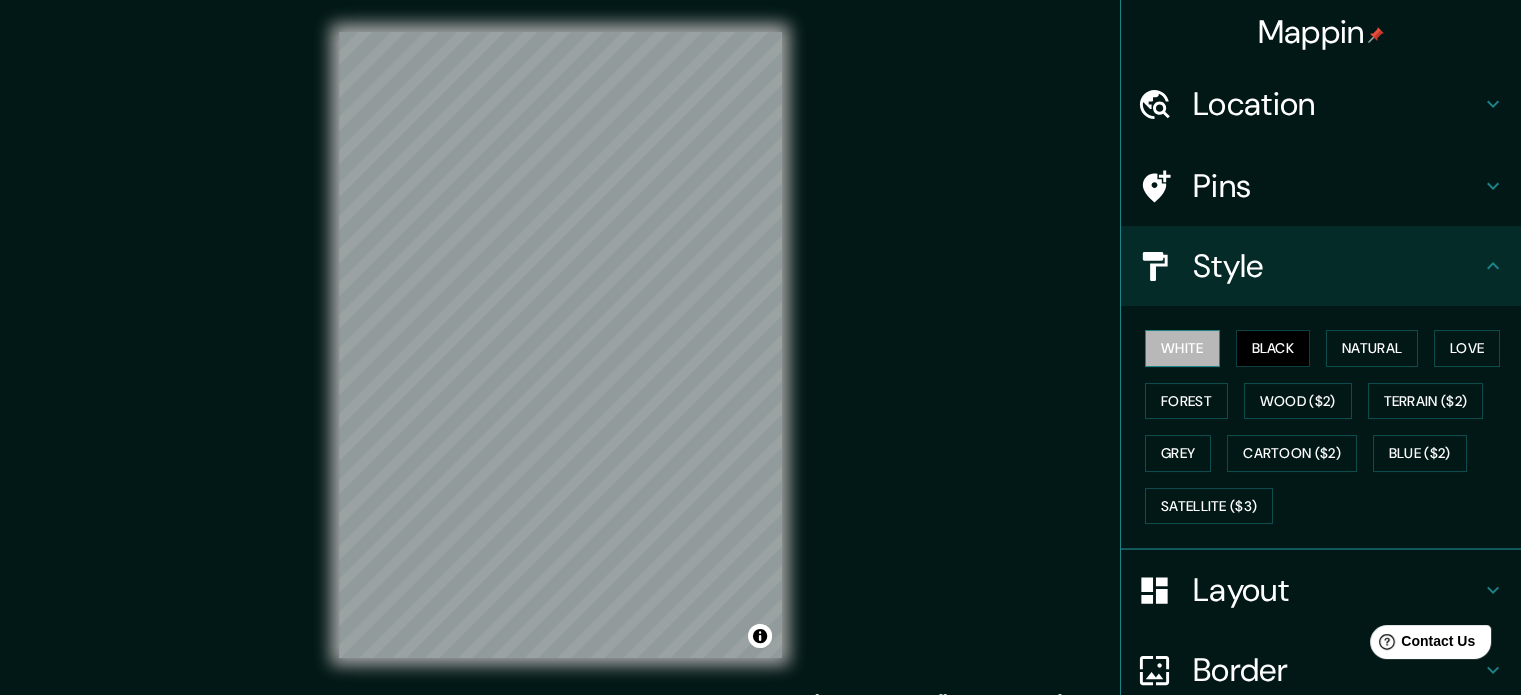 click on "White" at bounding box center (1182, 348) 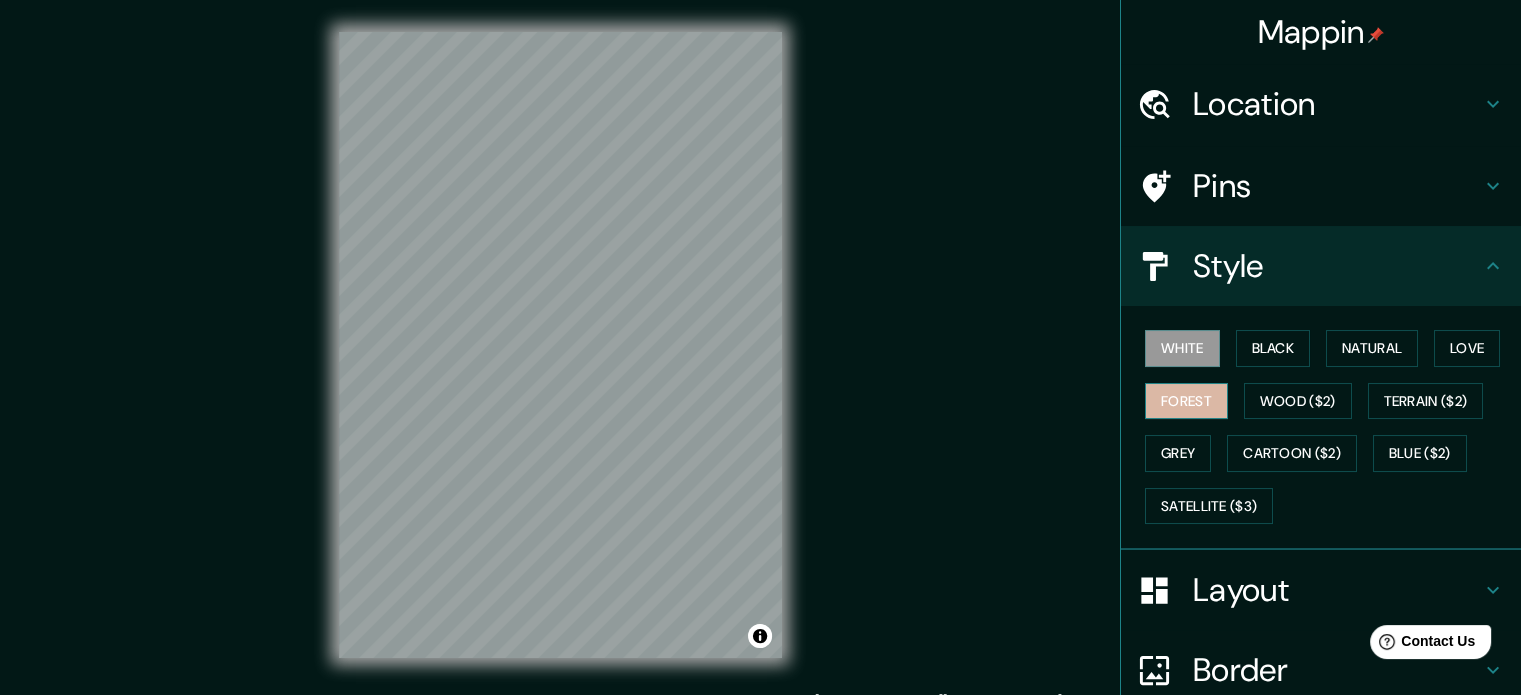 click on "Forest" at bounding box center [1186, 401] 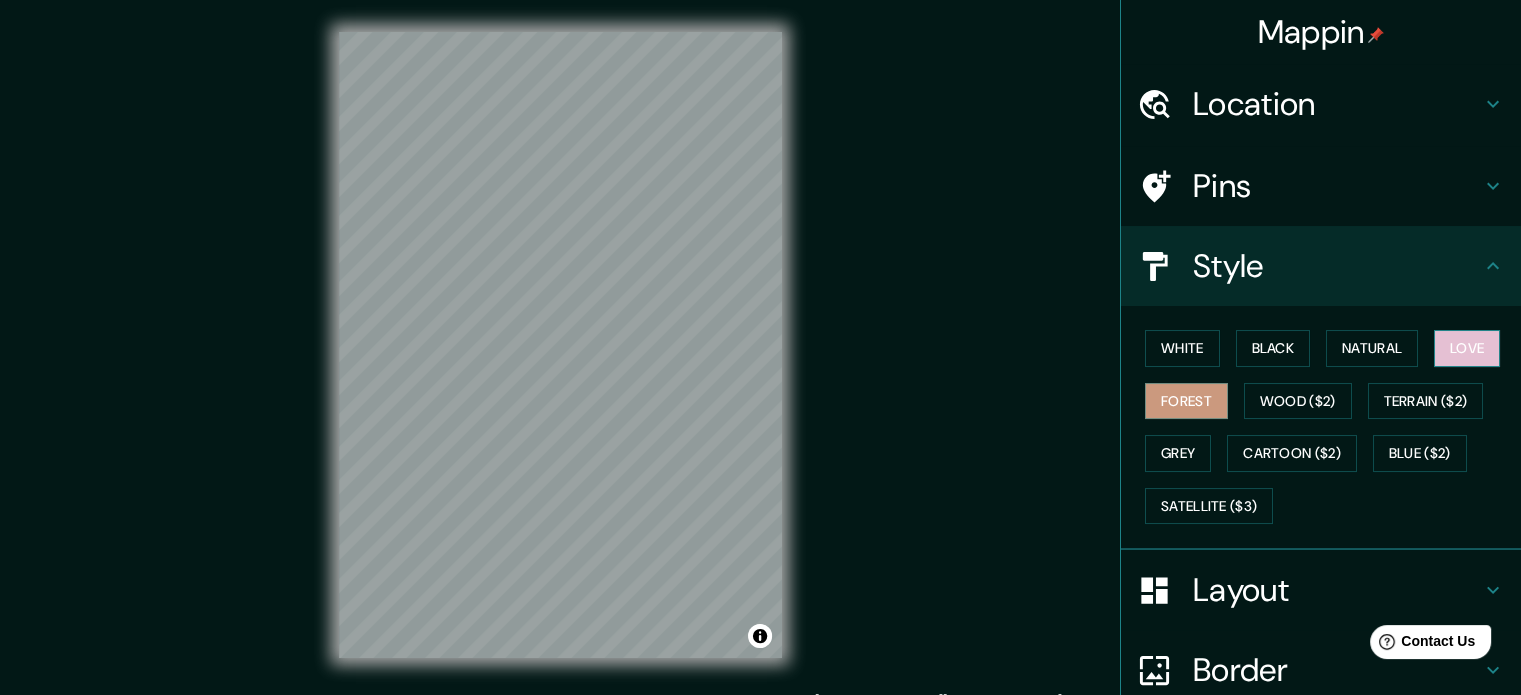 click on "Love" at bounding box center (1467, 348) 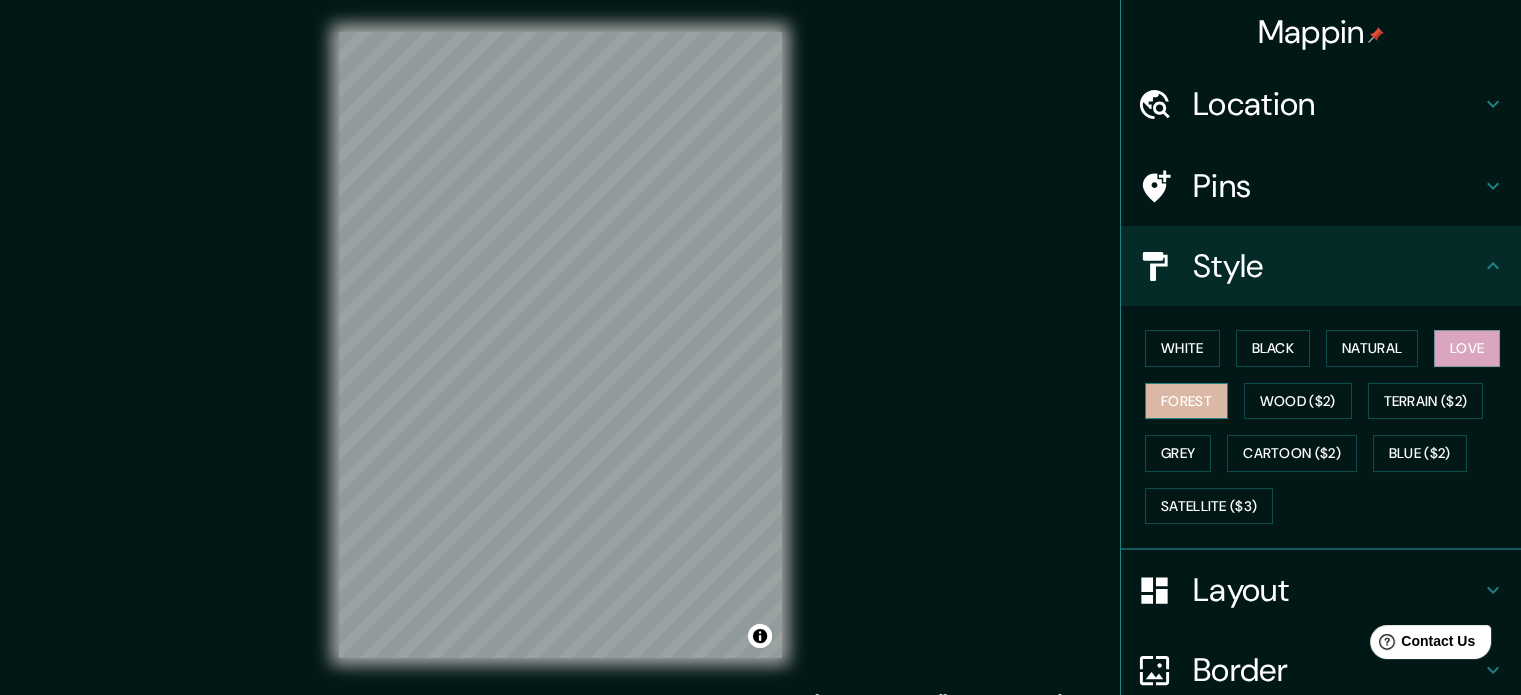 click on "Forest" at bounding box center (1186, 401) 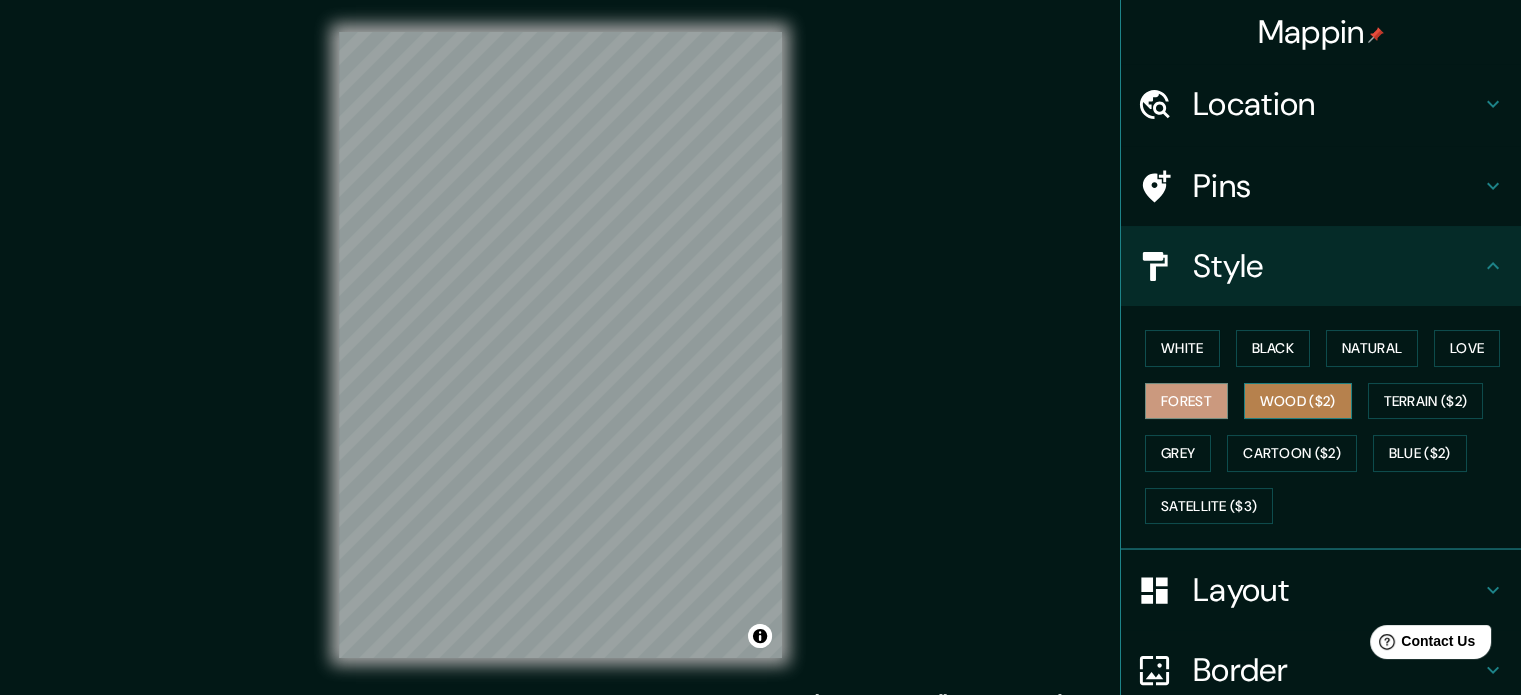 click on "Wood ($2)" at bounding box center (1298, 401) 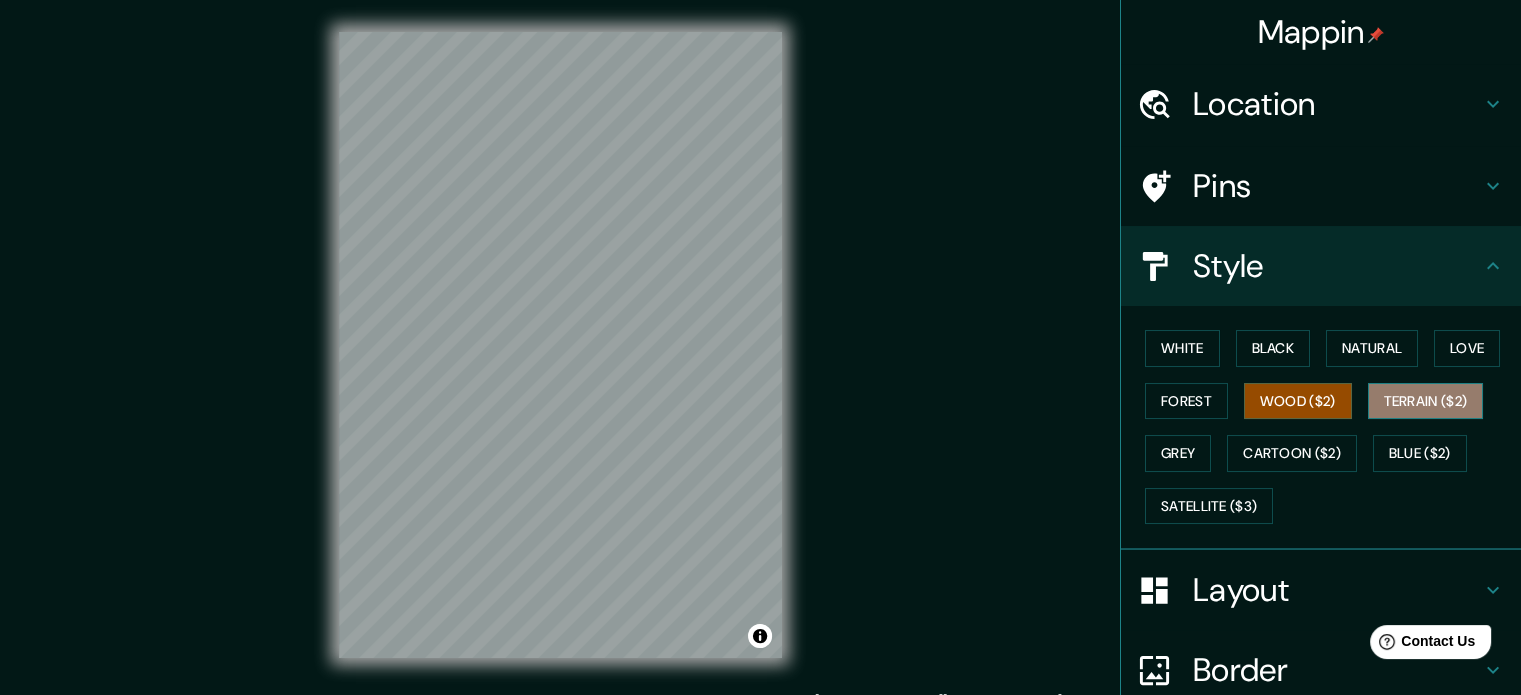click on "Terrain ($2)" at bounding box center [1426, 401] 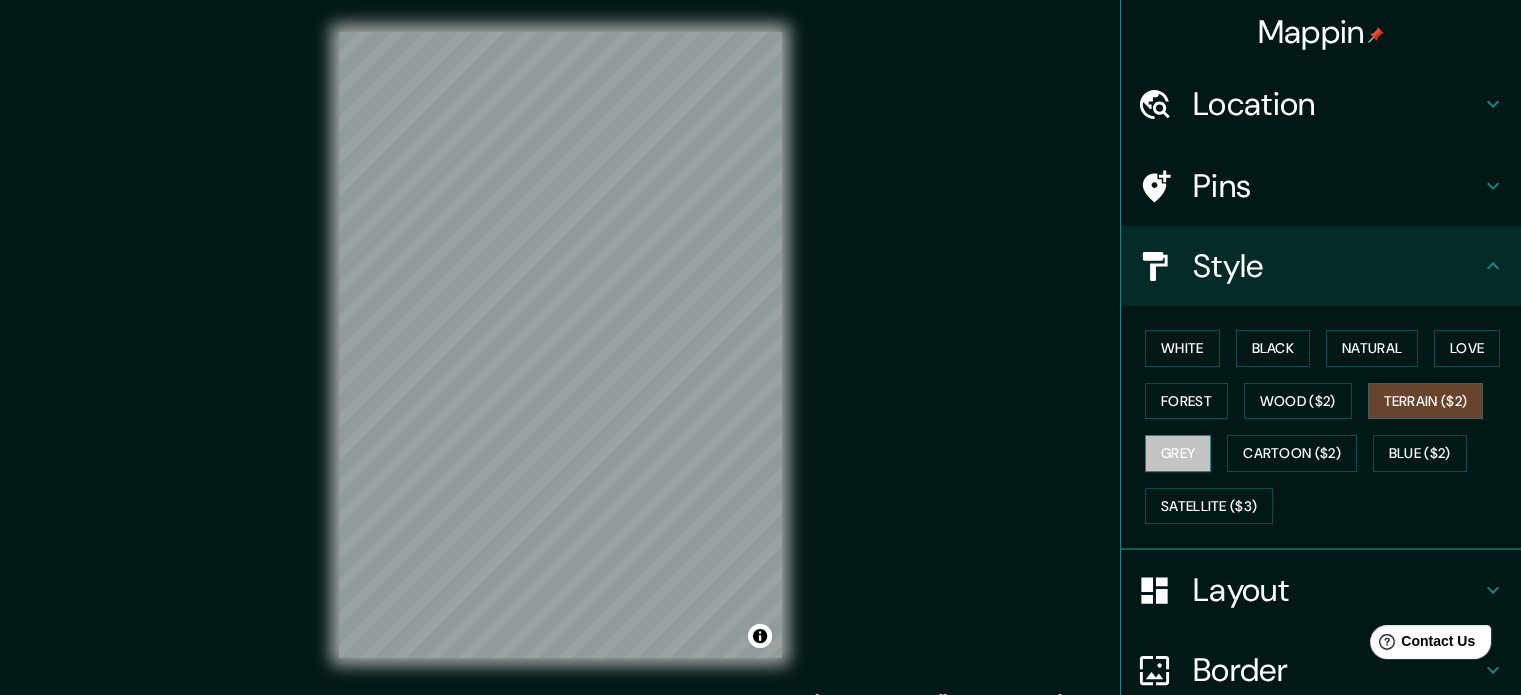 click on "Grey" at bounding box center [1178, 453] 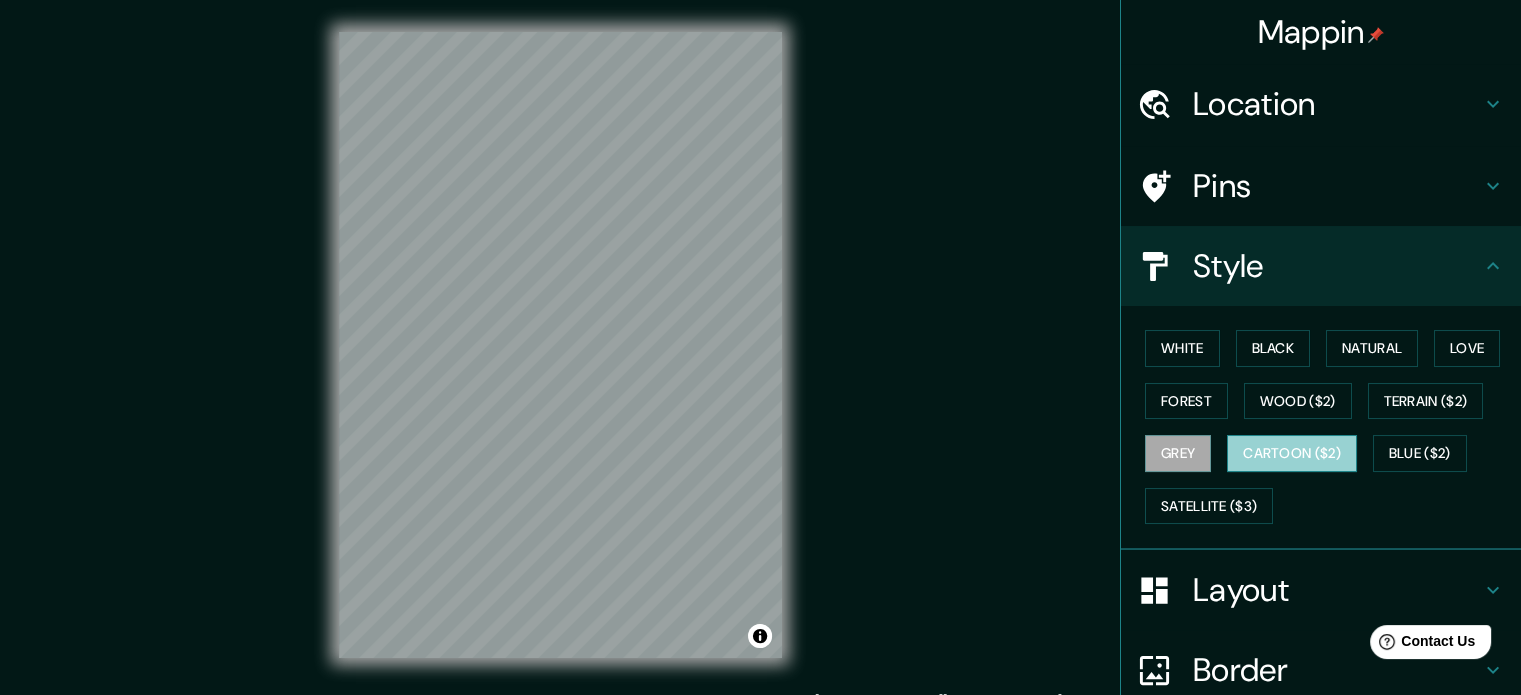 click on "Cartoon ($2)" at bounding box center (1292, 453) 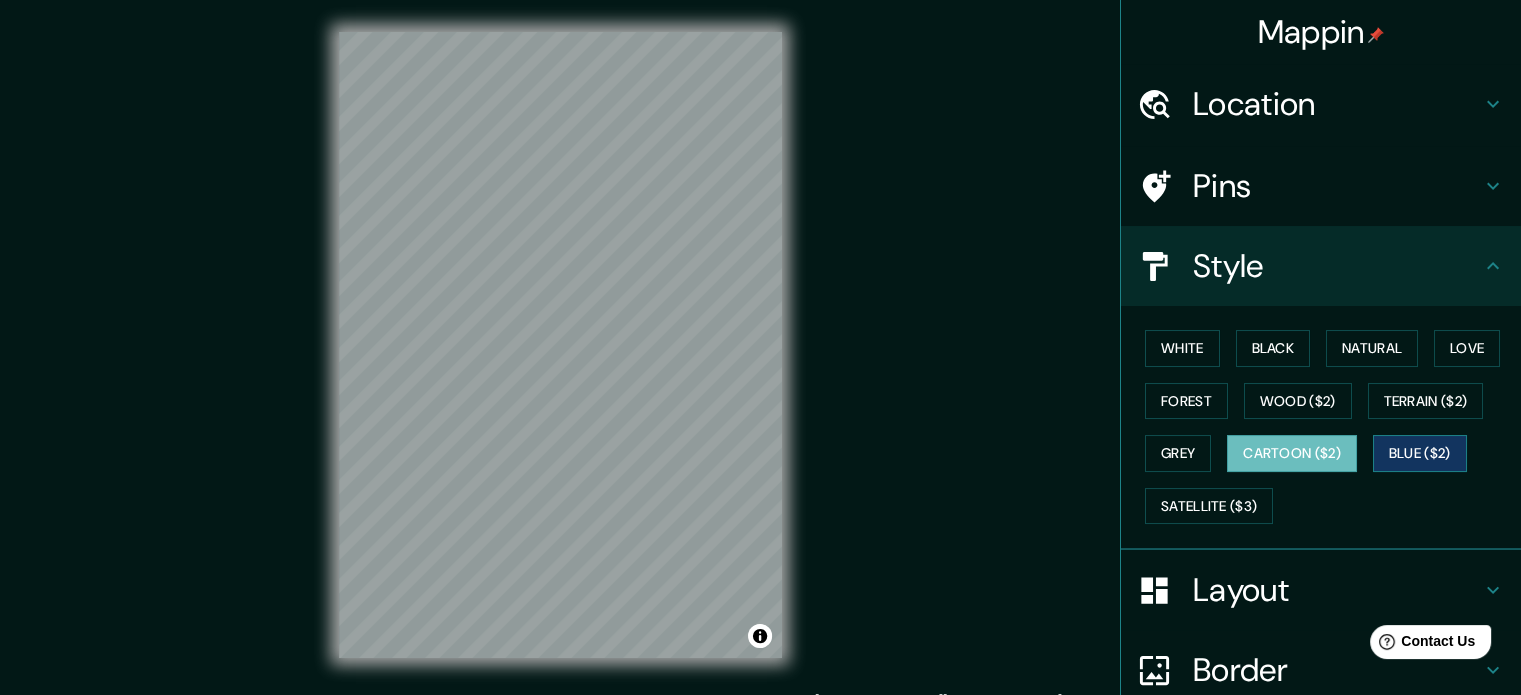 click on "Blue ($2)" at bounding box center (1420, 453) 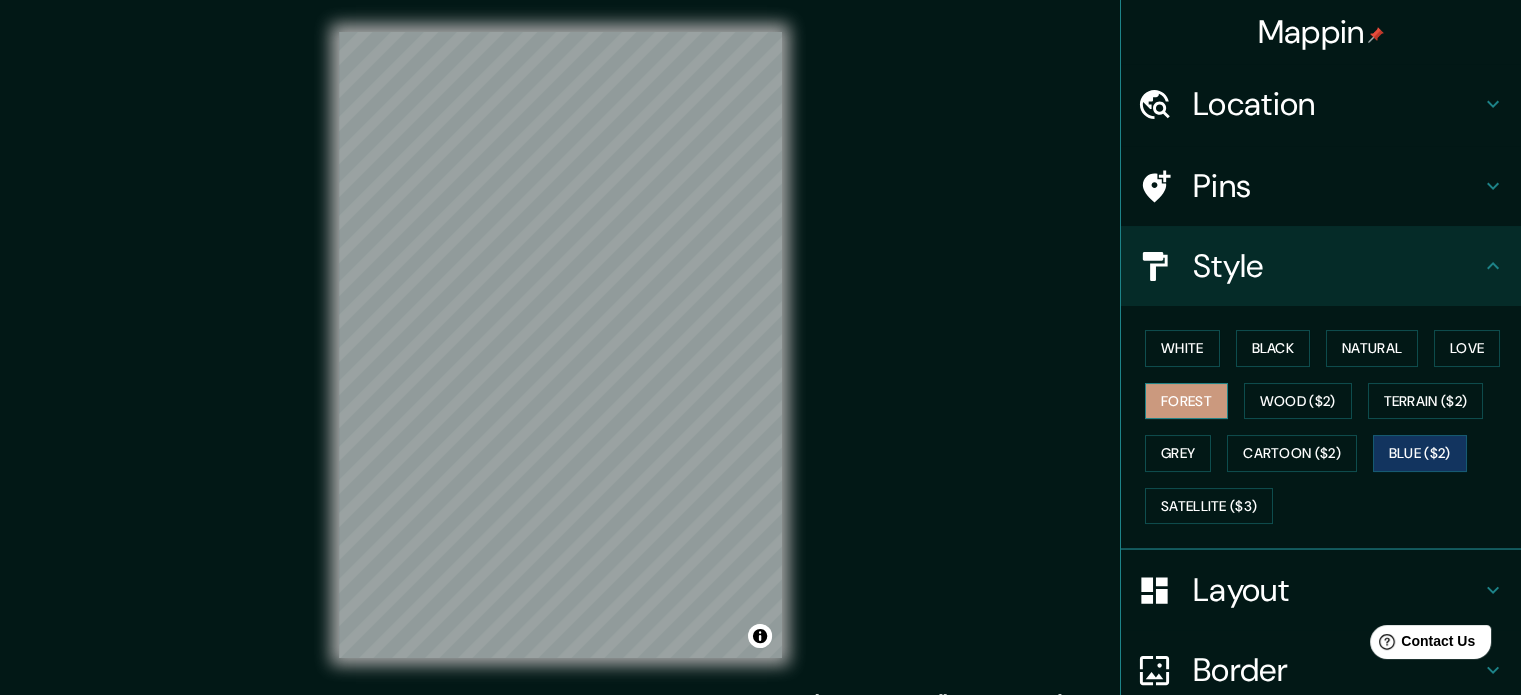 click on "Forest" at bounding box center [1186, 401] 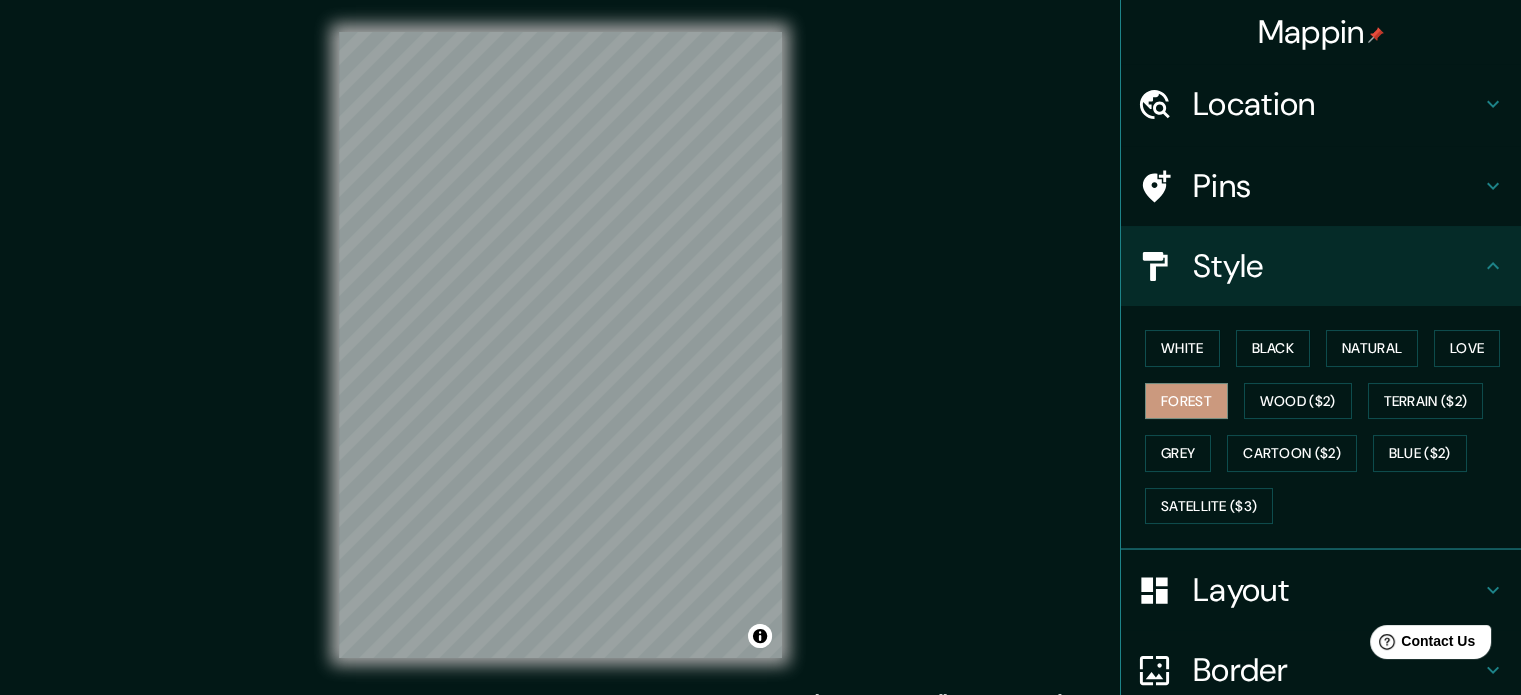 type 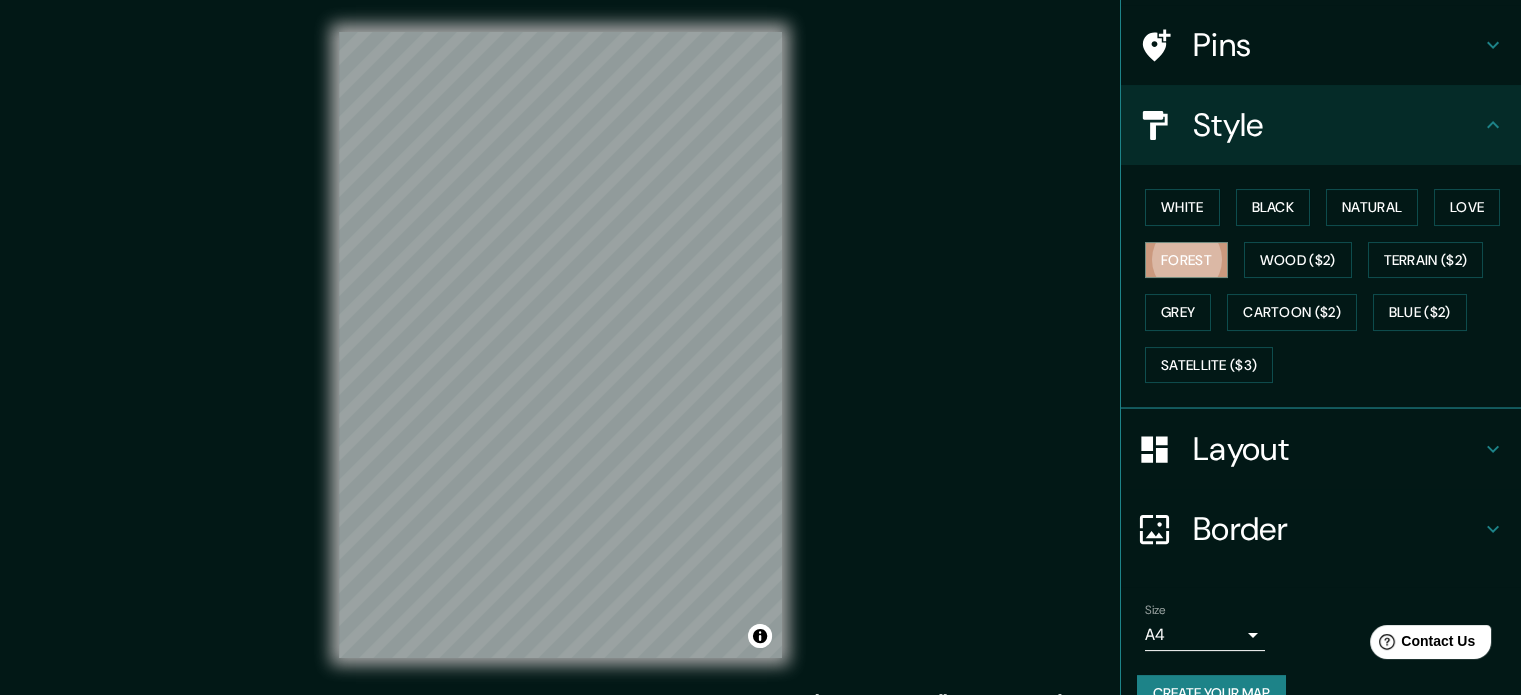 scroll, scrollTop: 178, scrollLeft: 0, axis: vertical 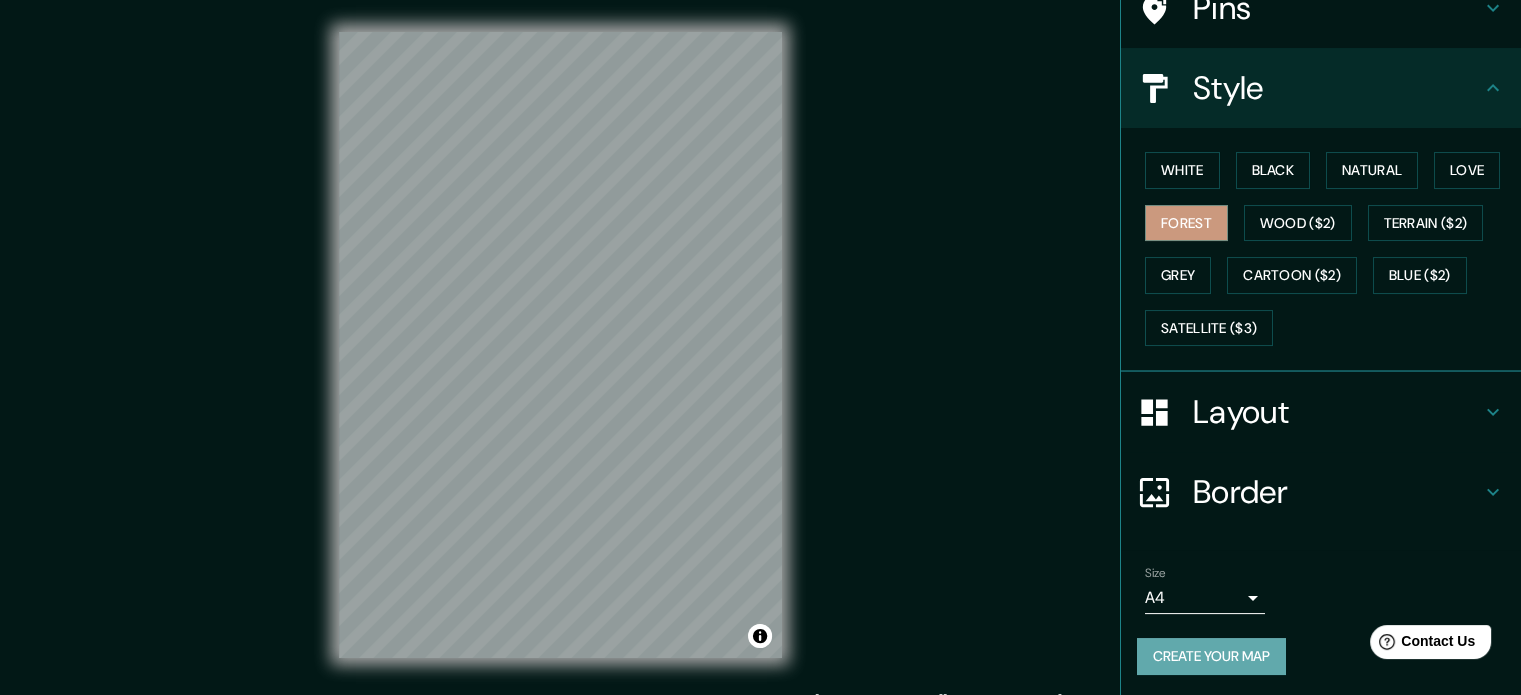 click on "Create your map" at bounding box center [1211, 656] 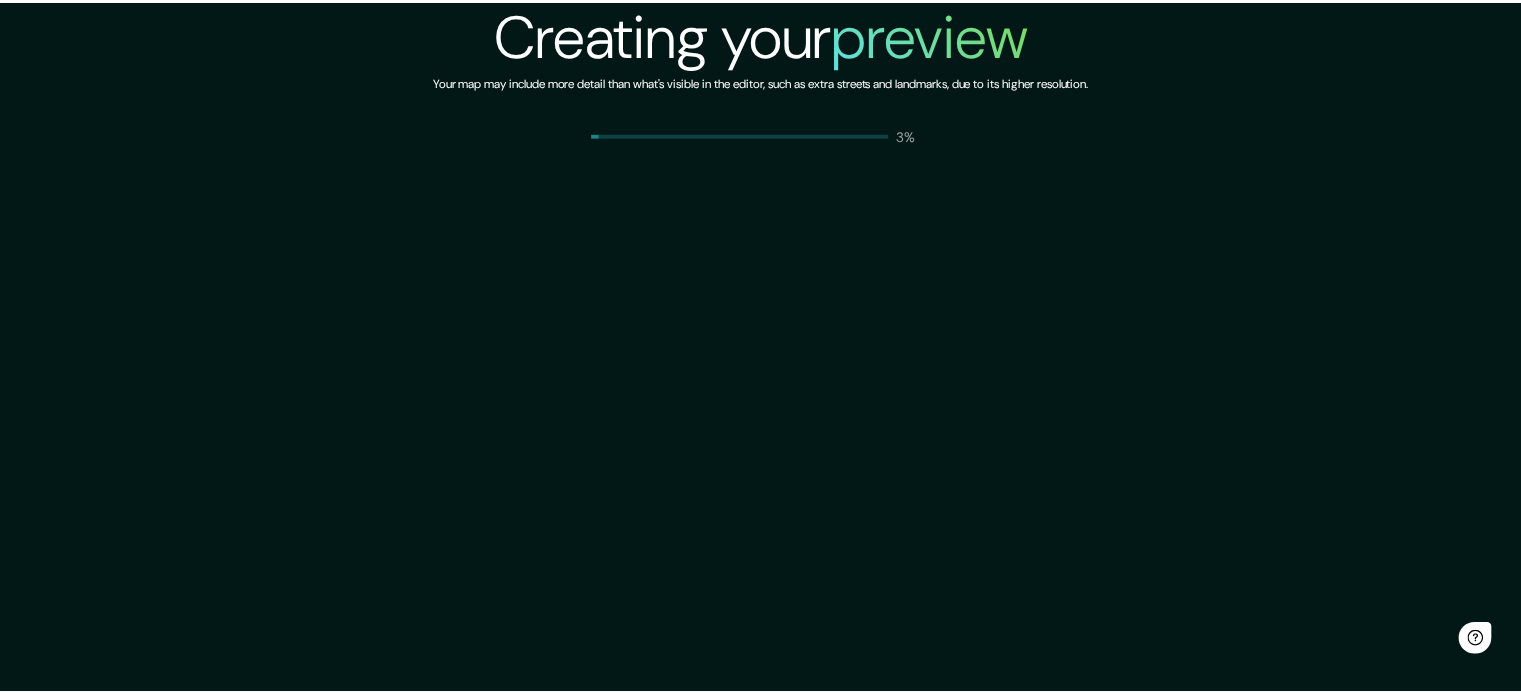 scroll, scrollTop: 0, scrollLeft: 0, axis: both 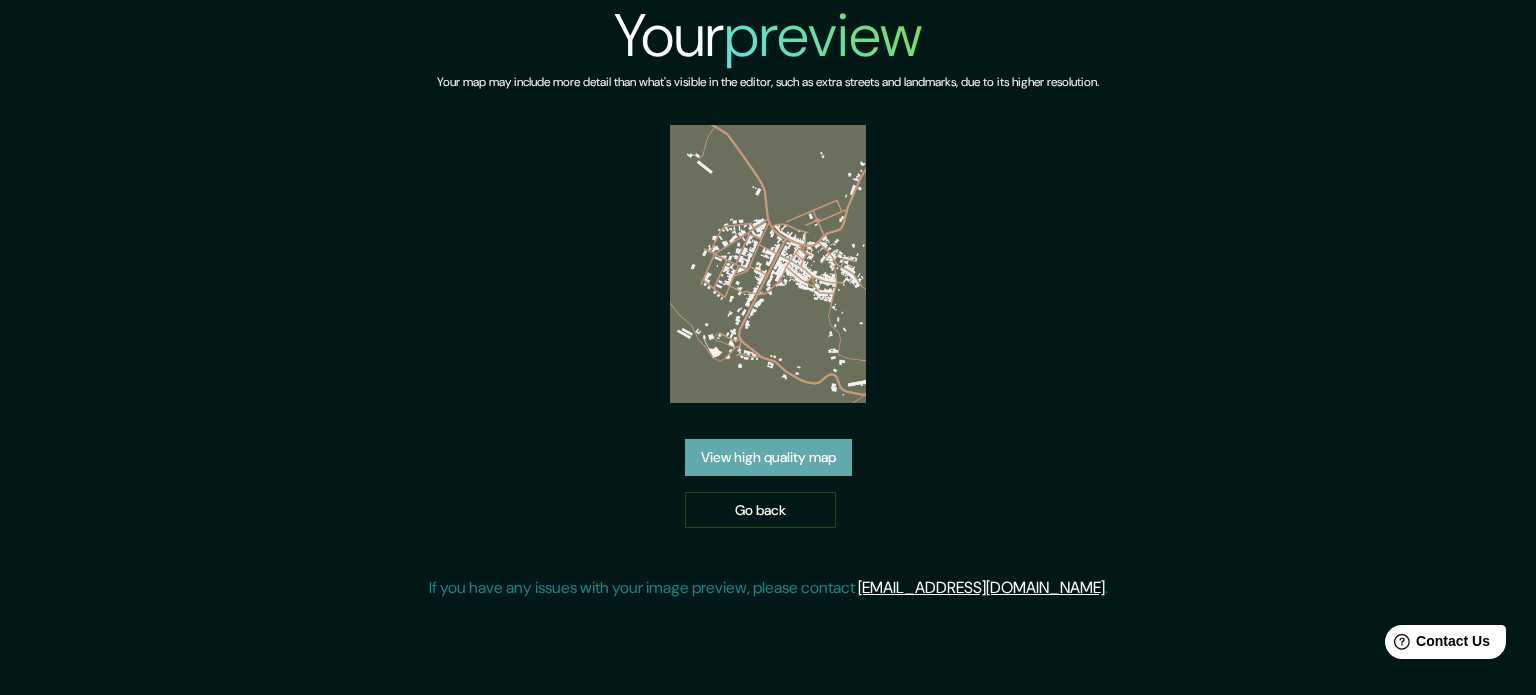 click on "View high quality map" at bounding box center (768, 457) 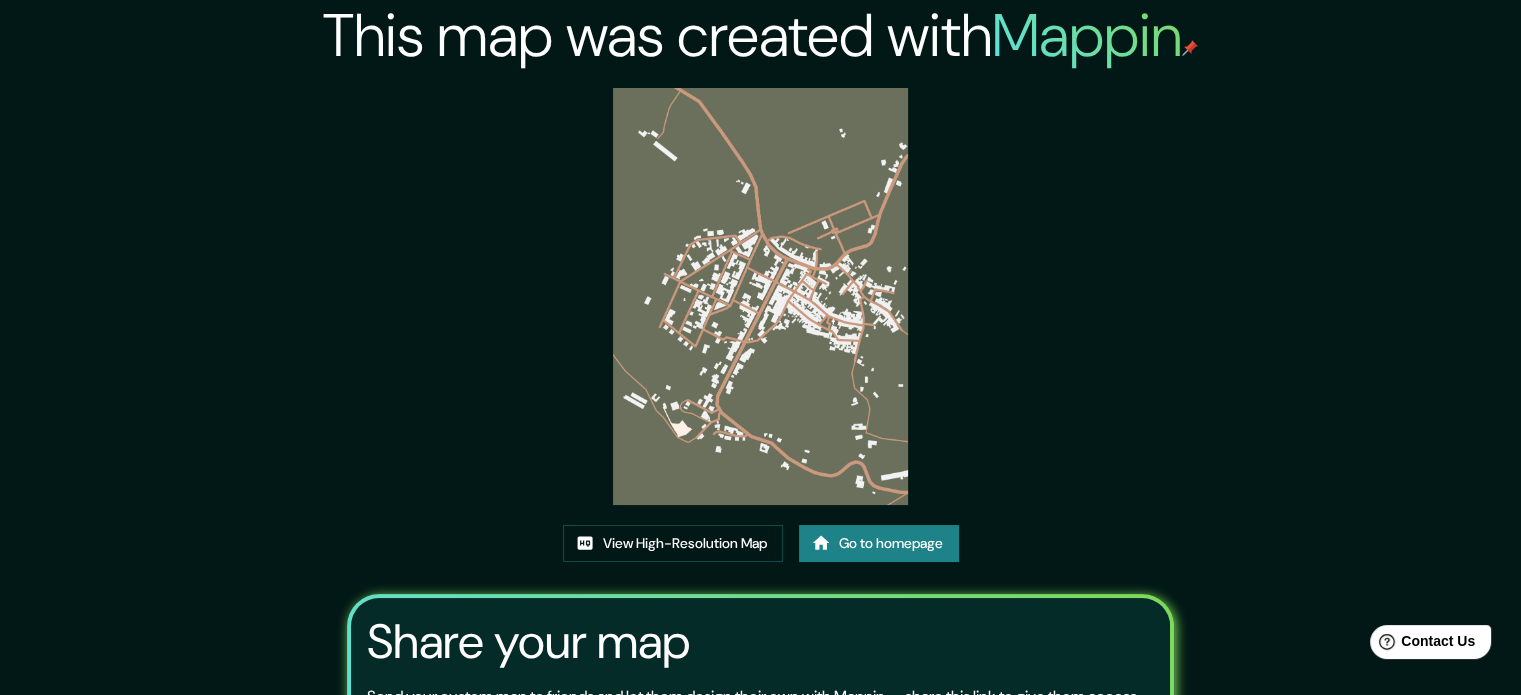 click at bounding box center (760, 296) 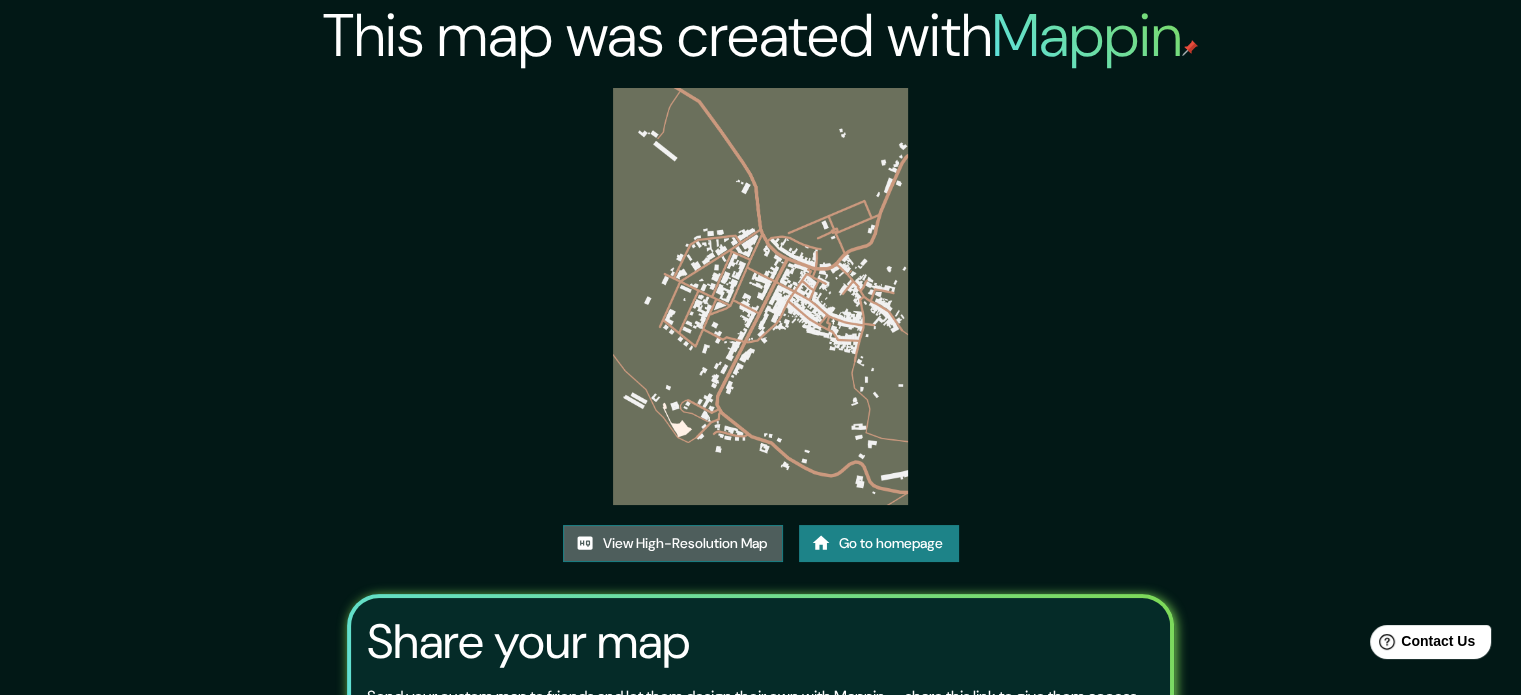 click on "View High-Resolution Map" at bounding box center [673, 543] 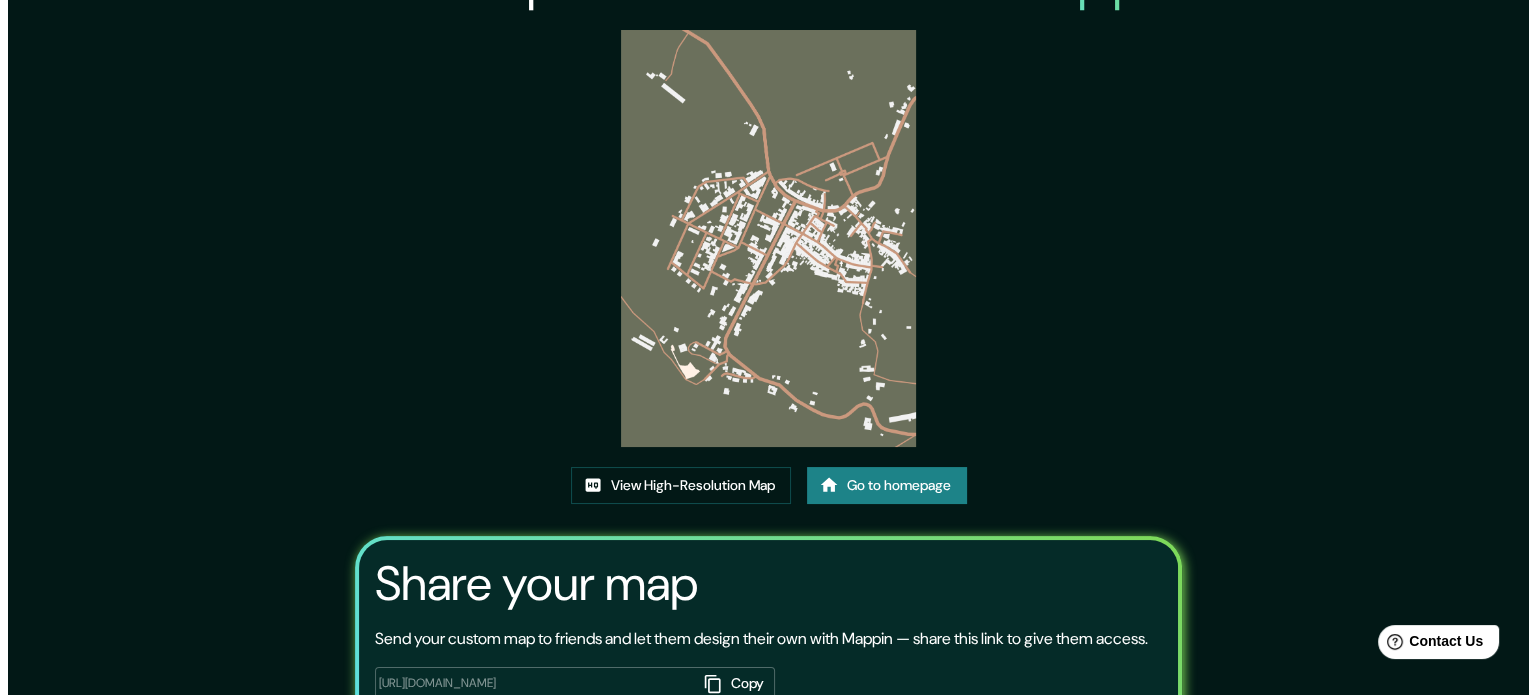 scroll, scrollTop: 0, scrollLeft: 0, axis: both 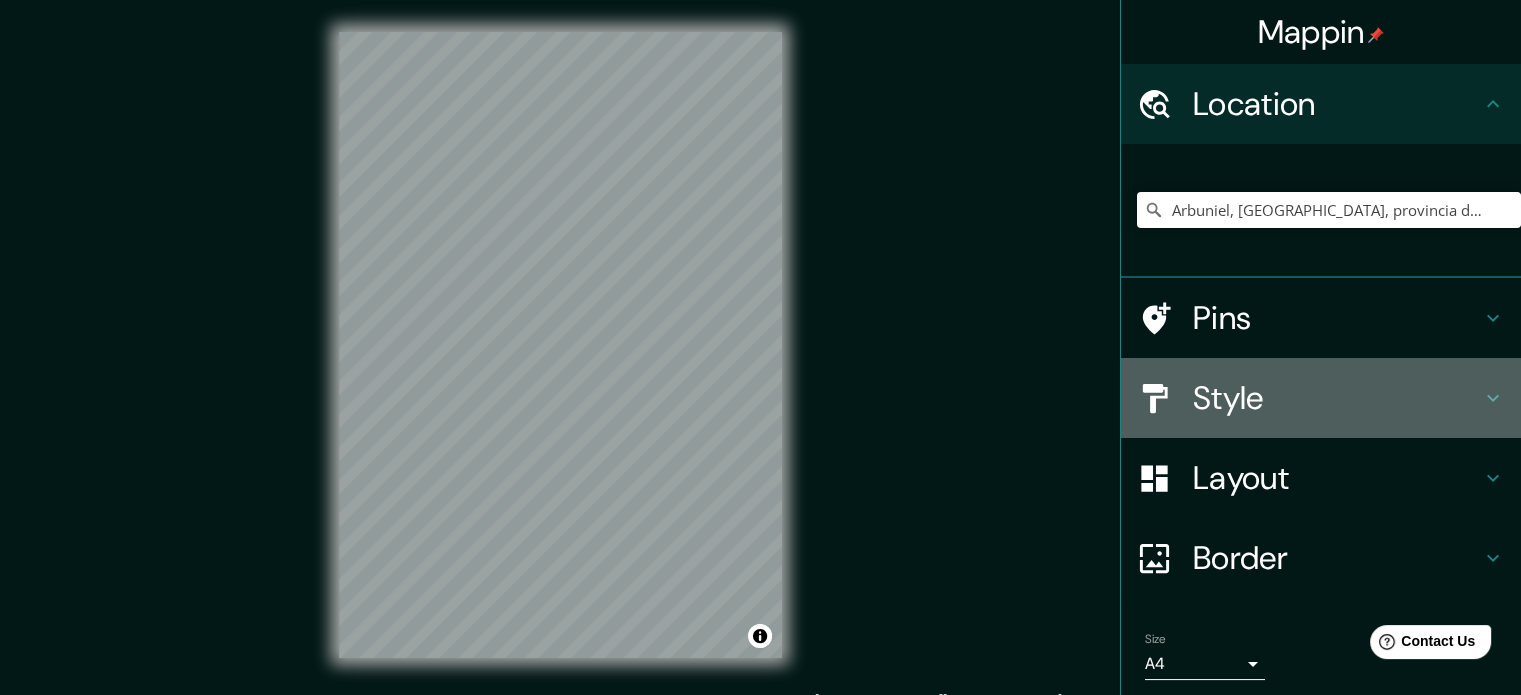 click on "Style" at bounding box center [1337, 398] 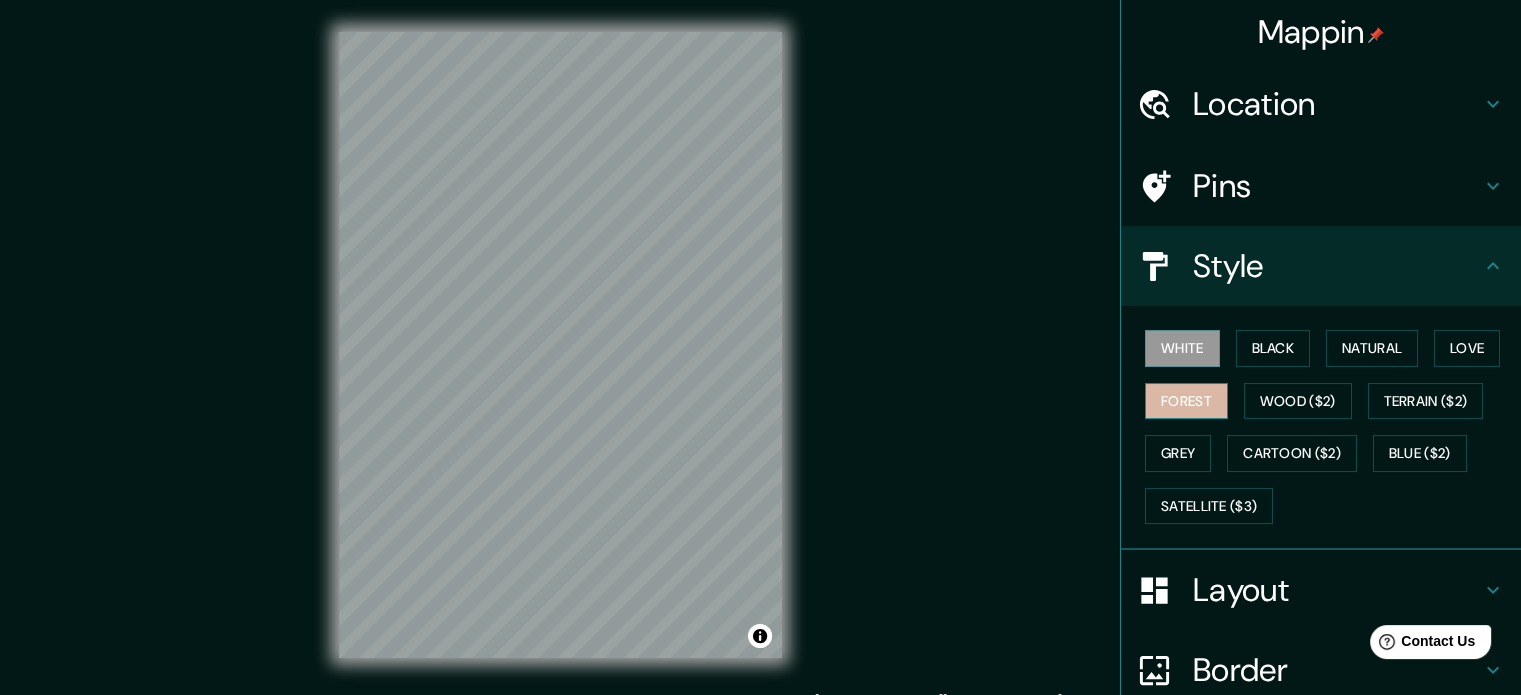 click on "Forest" at bounding box center [1186, 401] 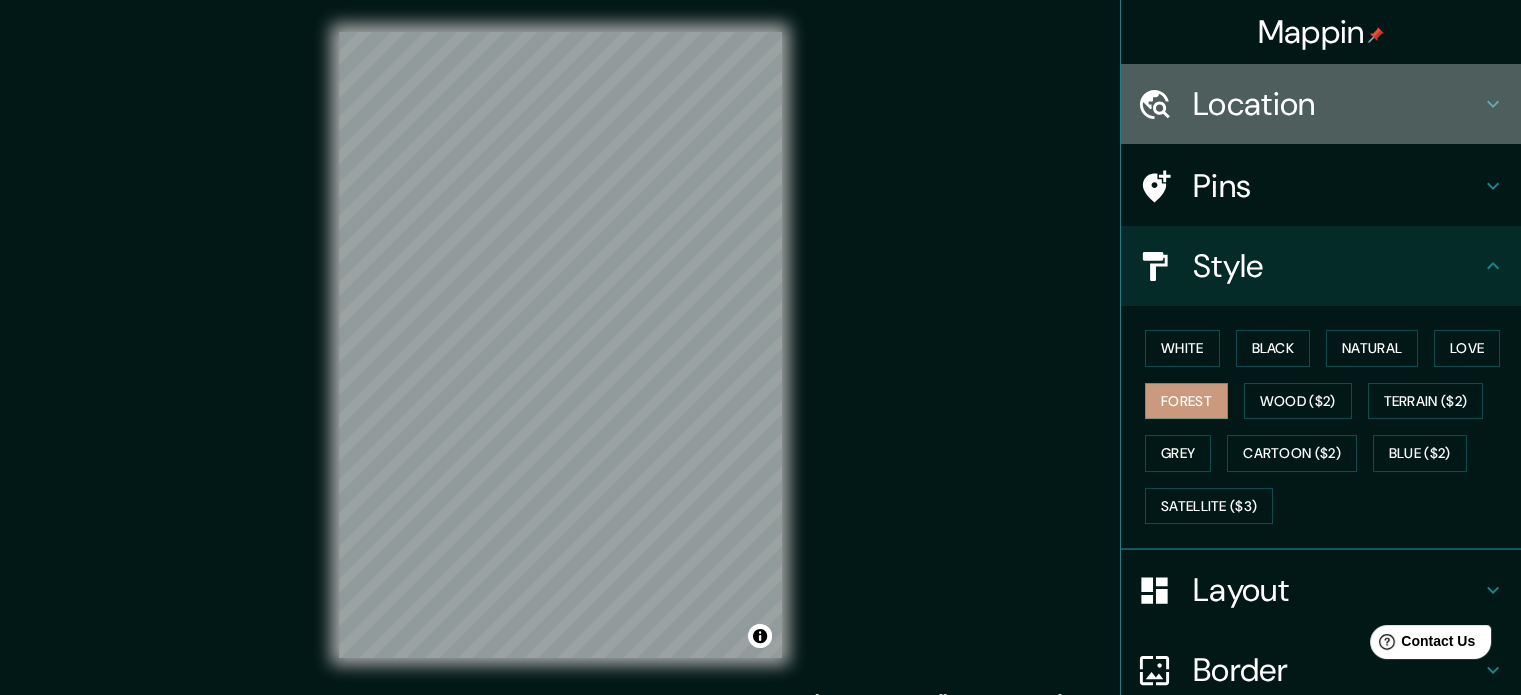 click on "Location" at bounding box center (1321, 104) 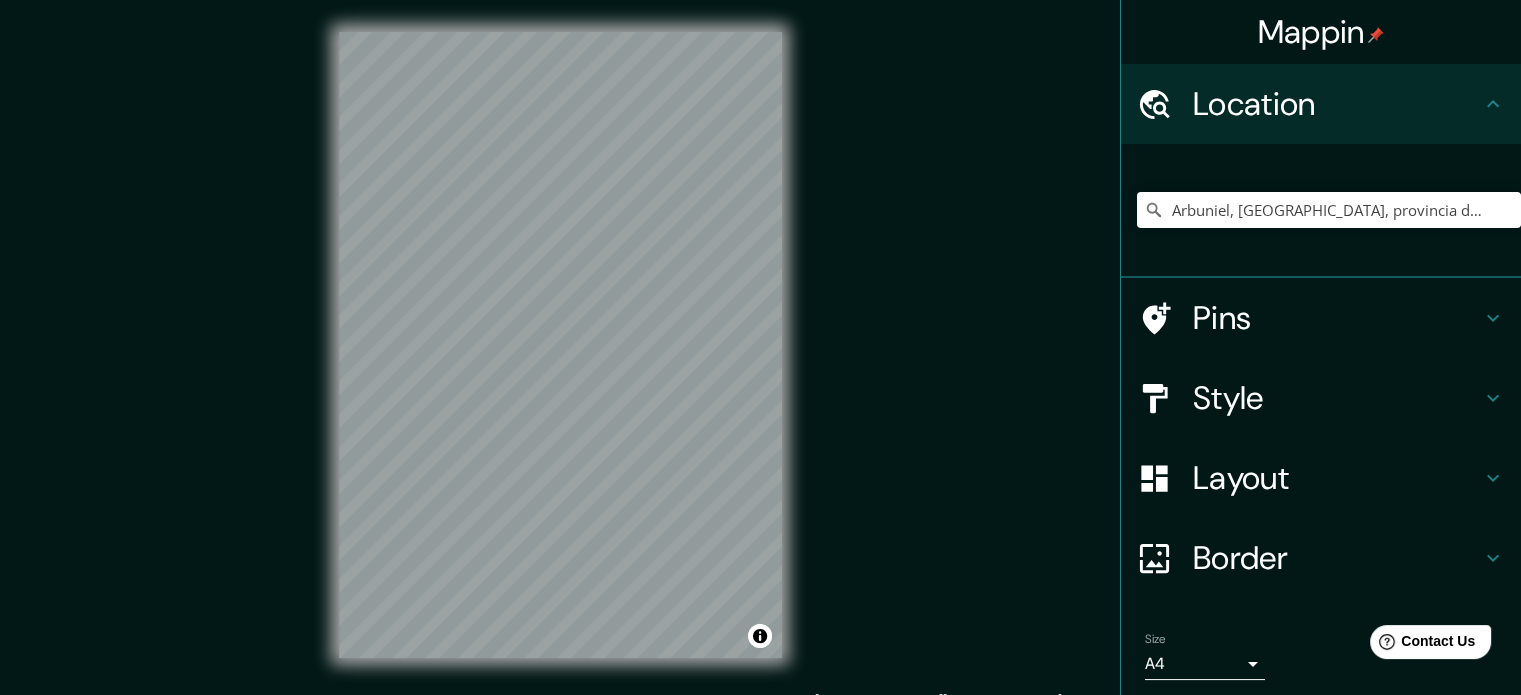 click 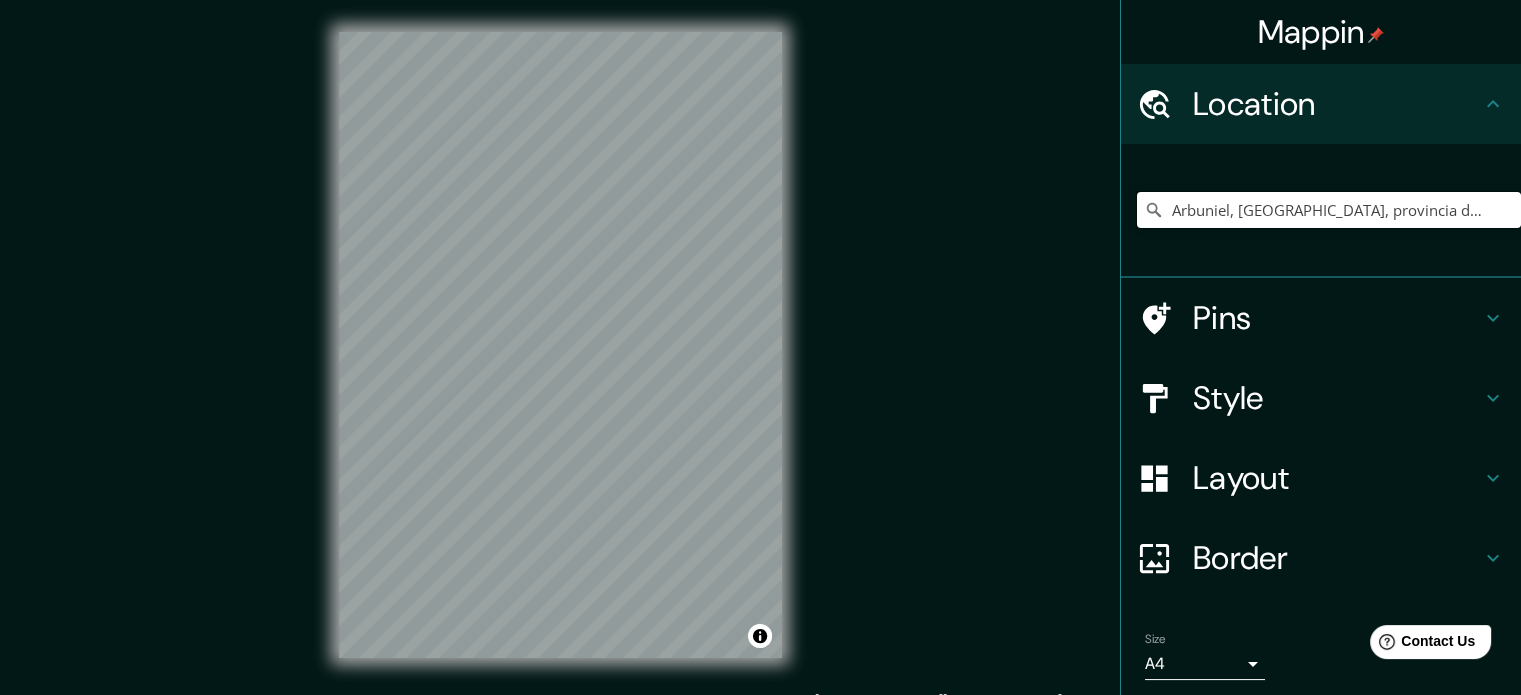 click on "Arbuniel, [GEOGRAPHIC_DATA], provincia de [GEOGRAPHIC_DATA], [GEOGRAPHIC_DATA]" at bounding box center [1329, 210] 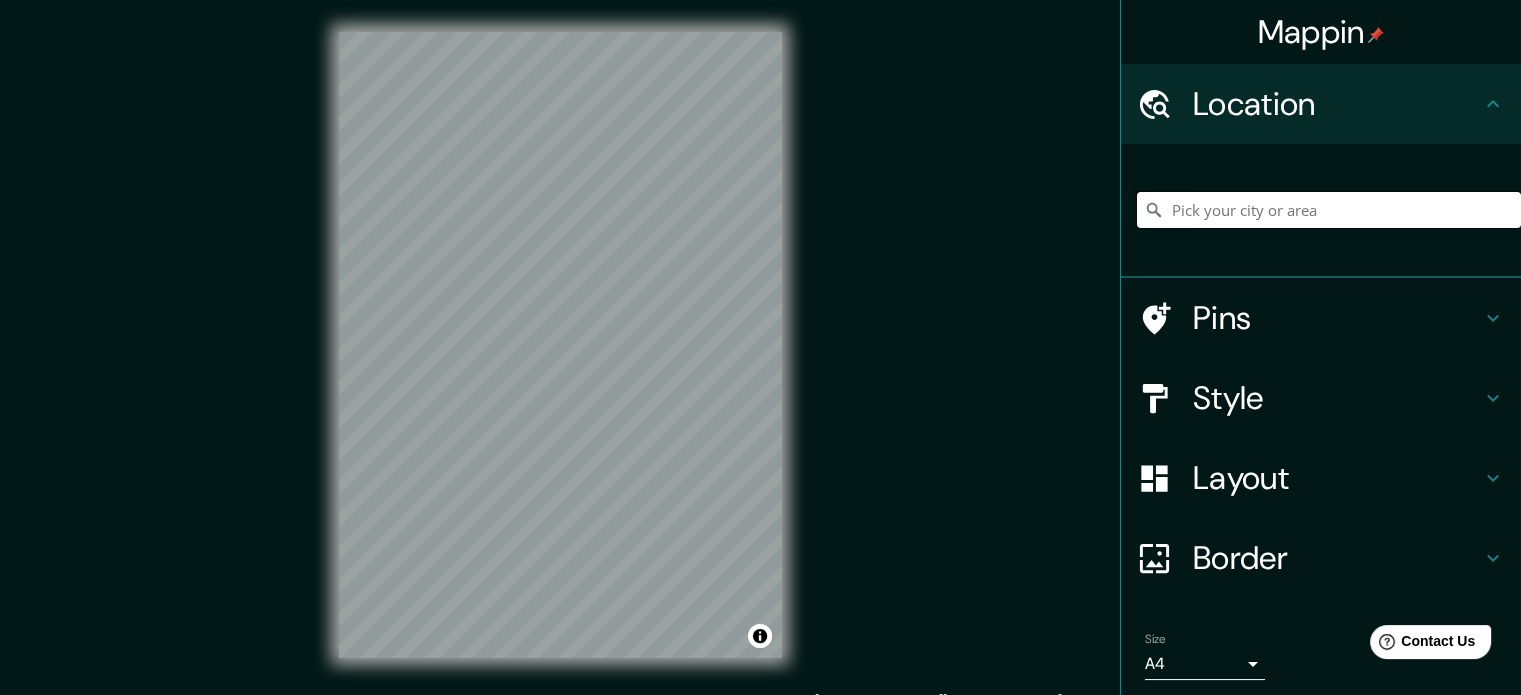 click at bounding box center (1329, 210) 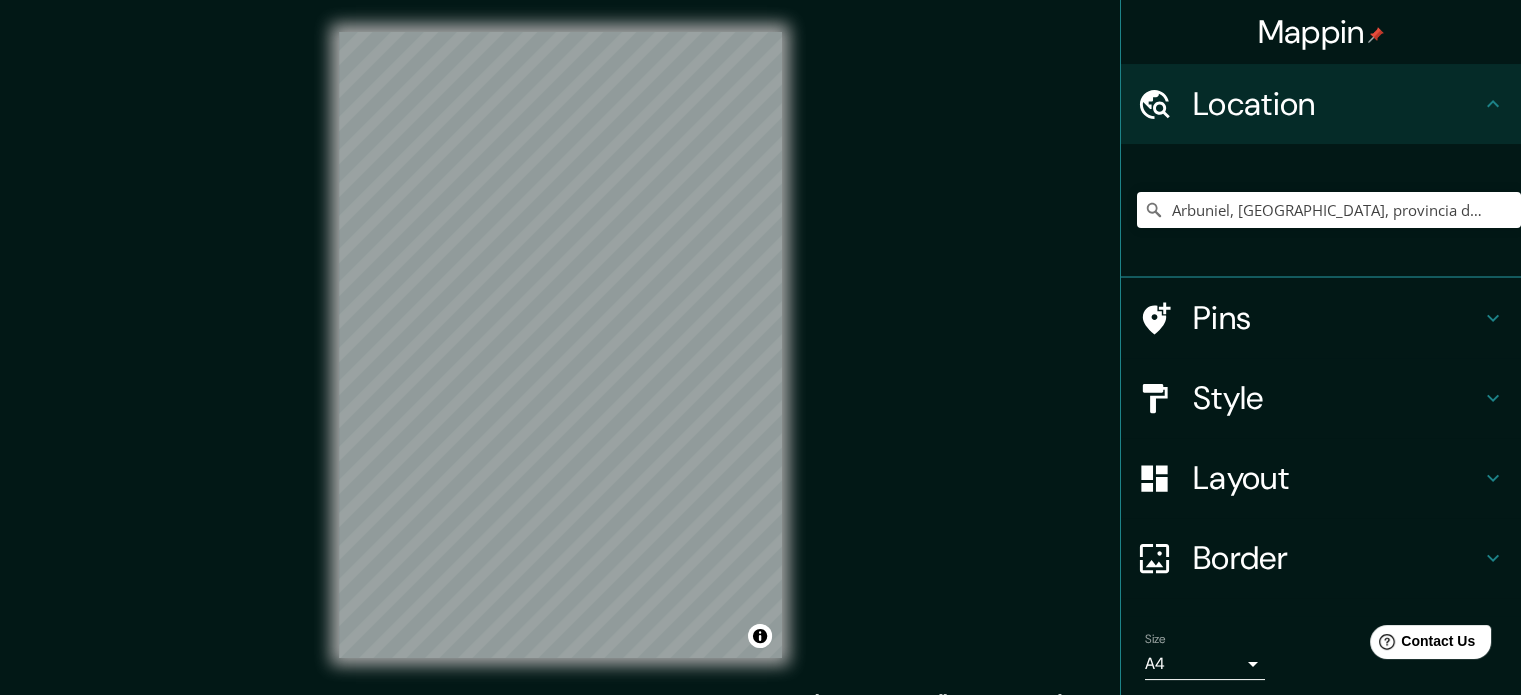 click on "Mappin Location Arbuniel, Cambil, provincia de Jaén, España Pins Style Layout Border Choose a border.  Hint : you can make layers of the frame opaque to create some cool effects. None Simple Transparent Fancy Size A4 single Create your map © Mapbox   © OpenStreetMap   Improve this map Any problems, suggestions, or concerns please email    help@mappin.pro . . ." at bounding box center (760, 347) 